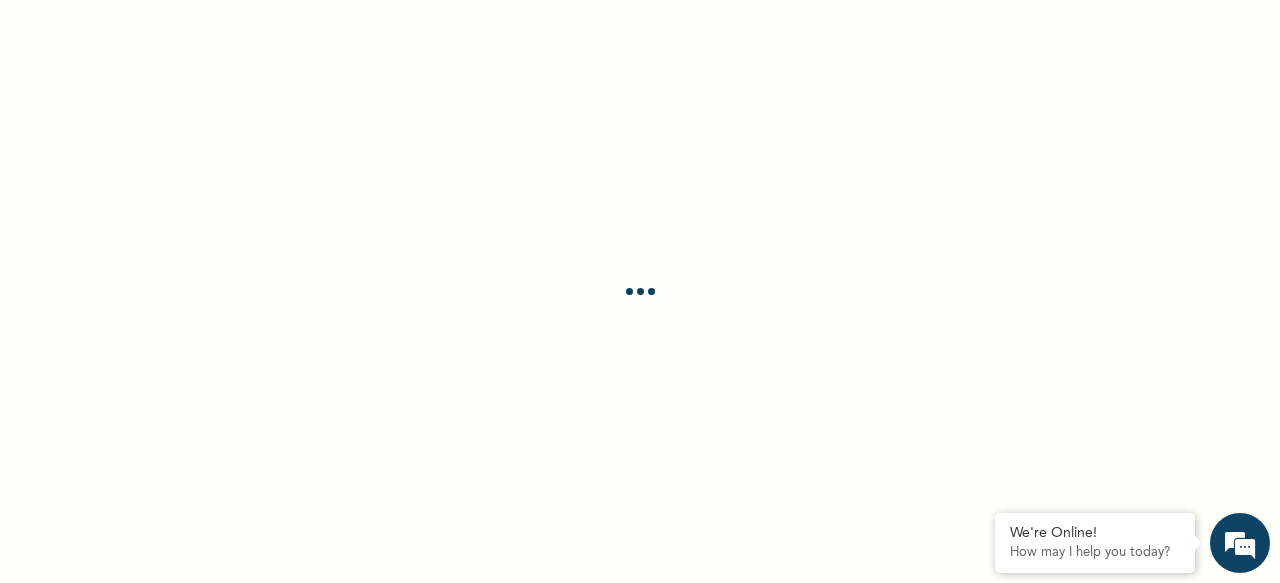scroll, scrollTop: 0, scrollLeft: 0, axis: both 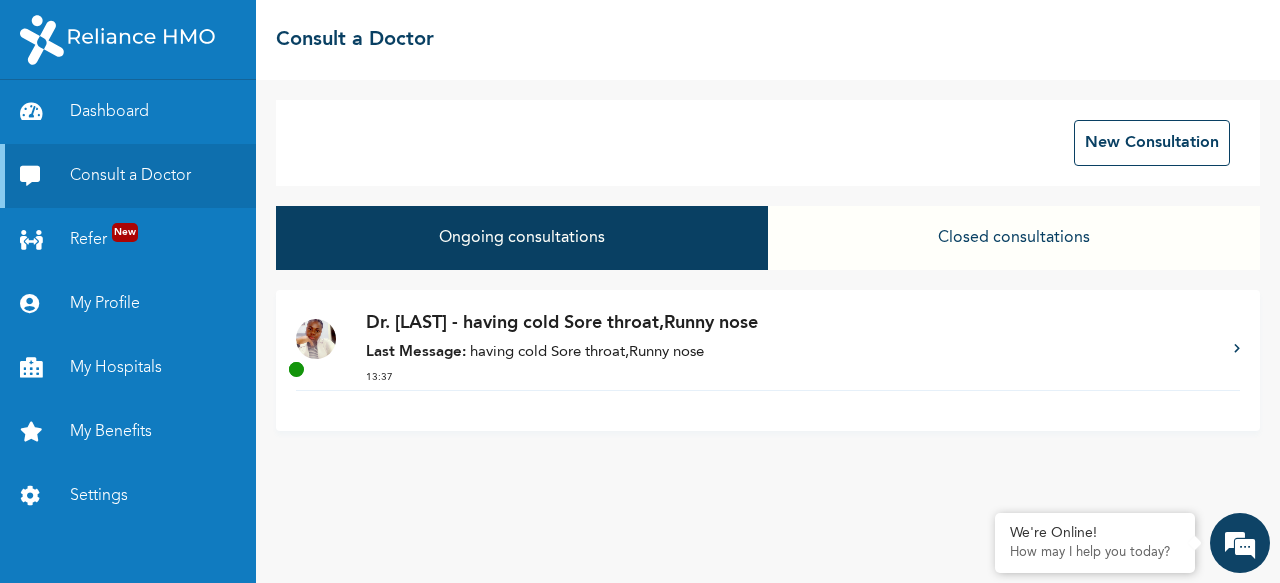 click on "Last Message:   having cold
Sore throat,Runny nose" at bounding box center [790, 353] 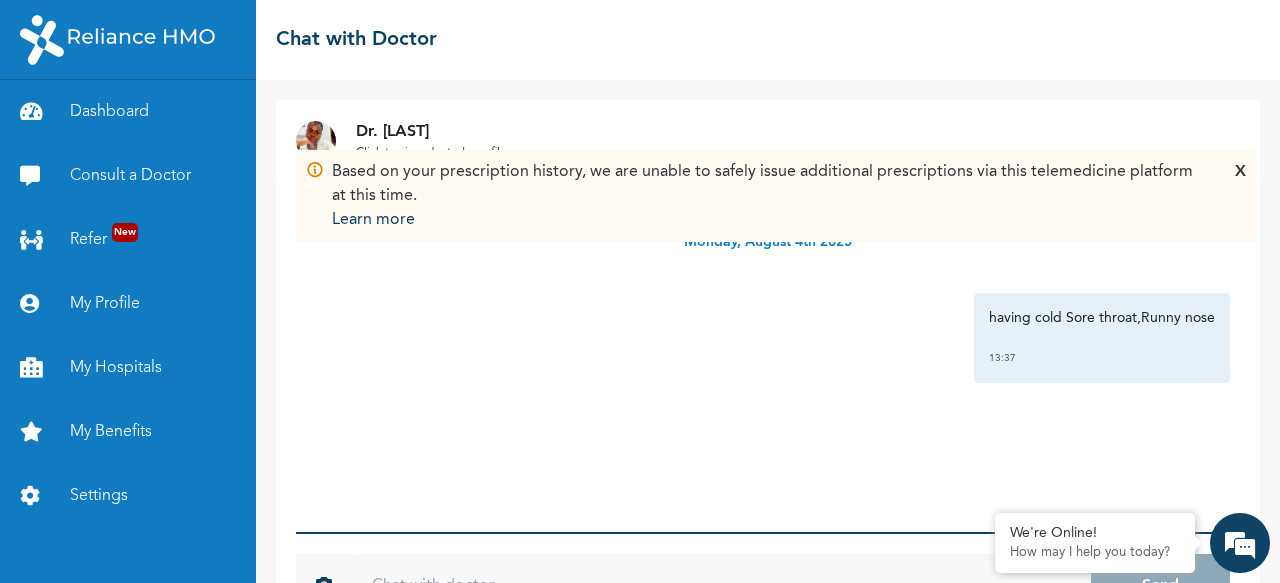 scroll, scrollTop: 74, scrollLeft: 0, axis: vertical 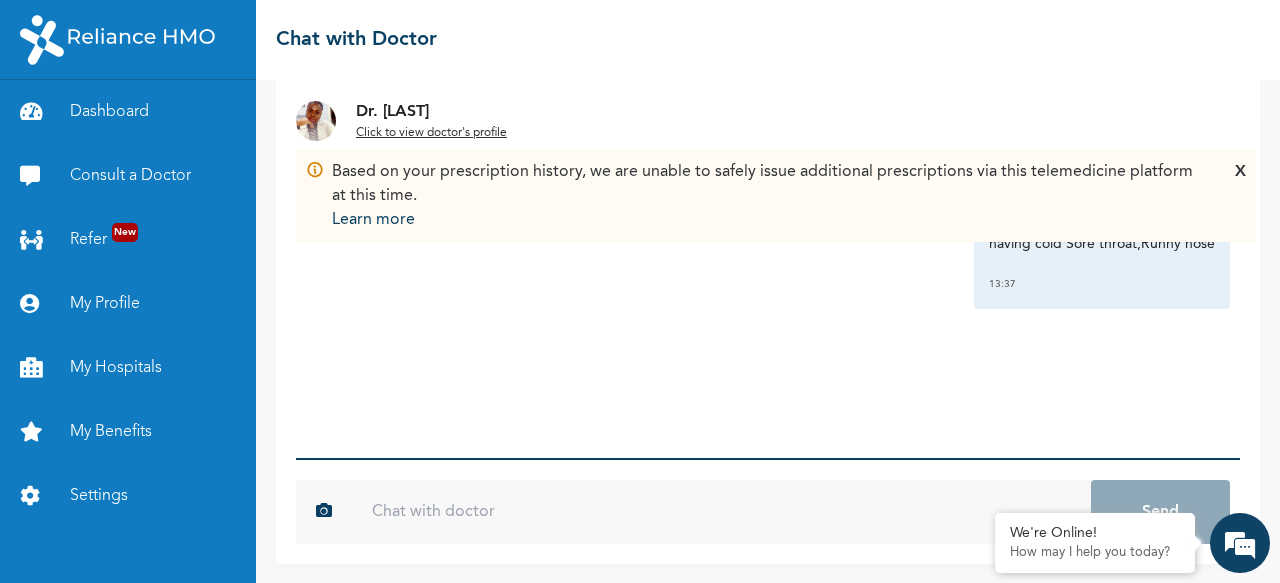 click at bounding box center (721, 512) 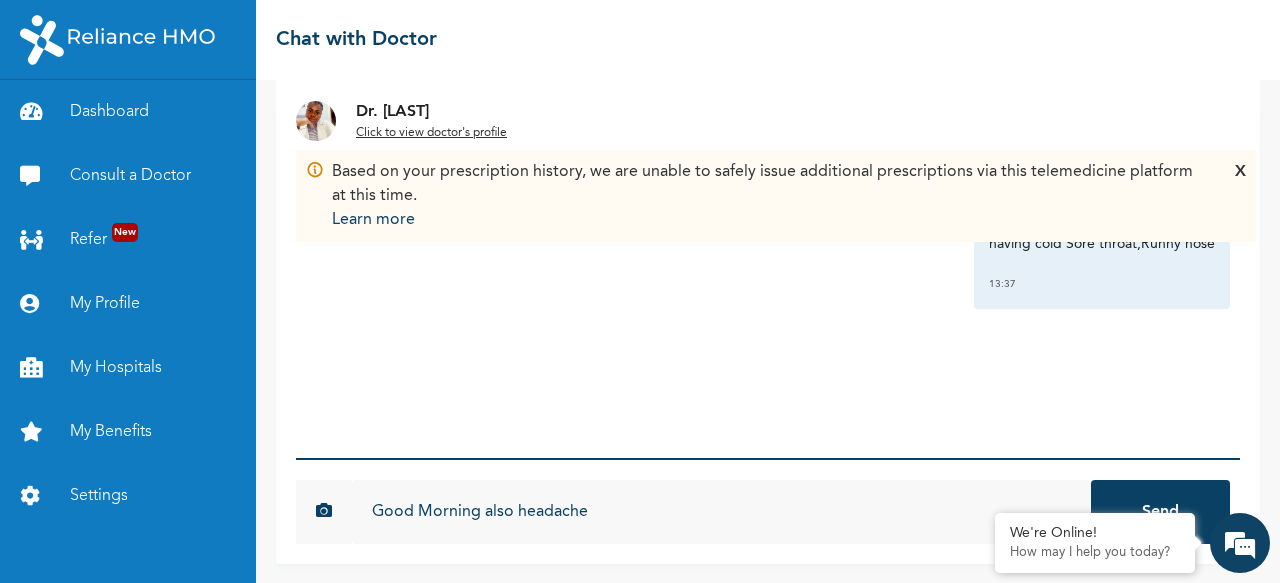 type on "Good Morning also headache" 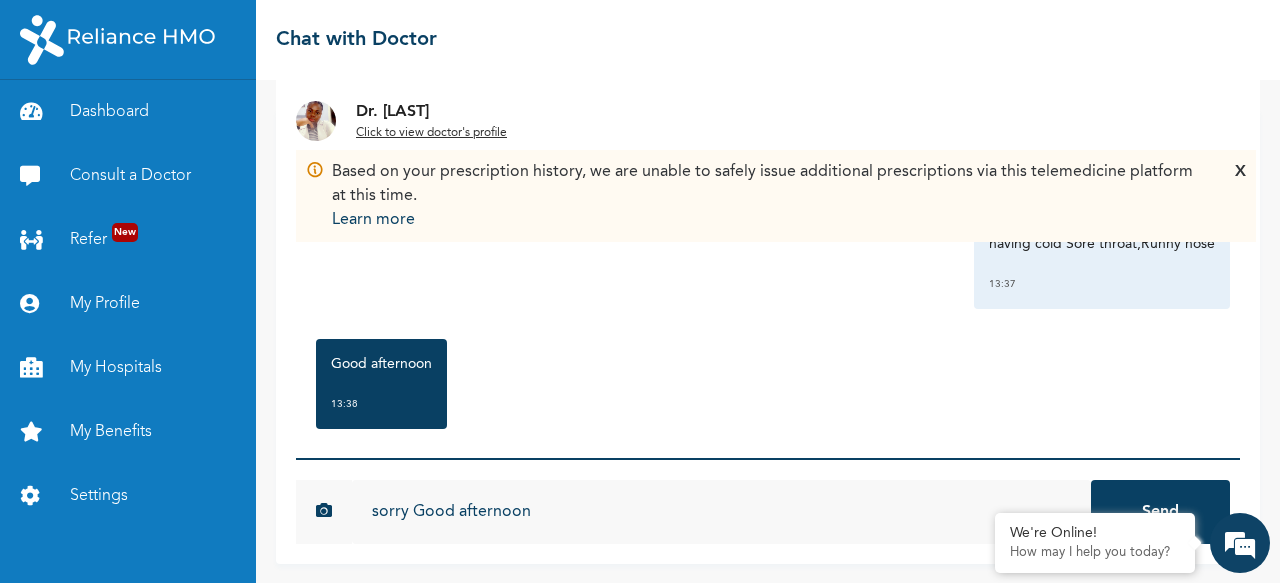 type on "sorry Good afternoon" 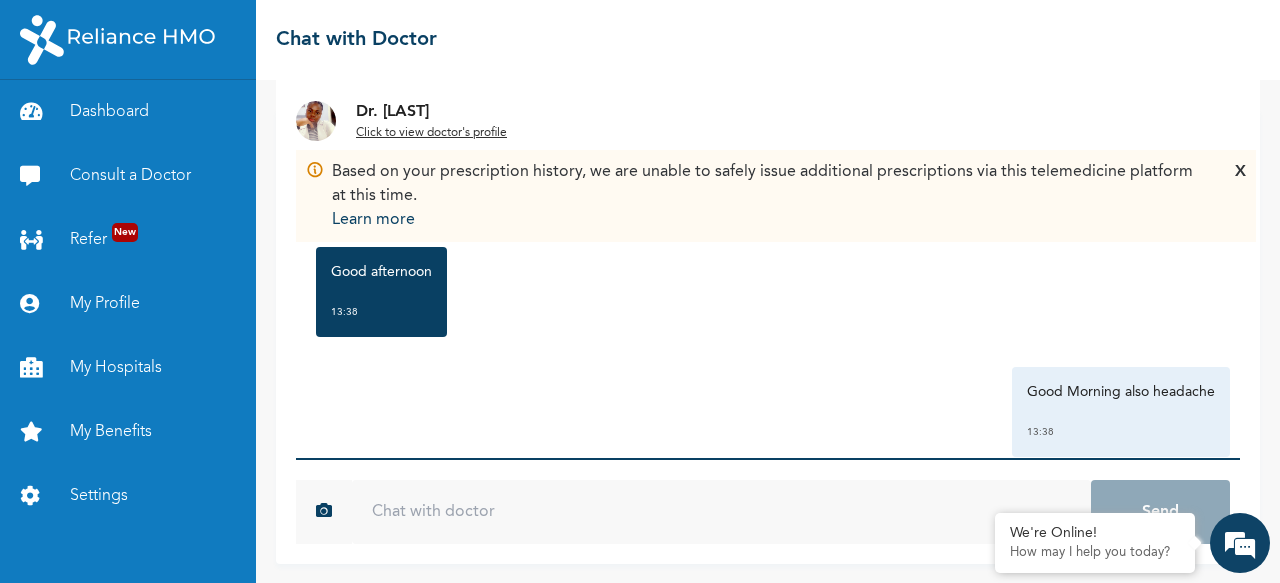 scroll, scrollTop: 0, scrollLeft: 0, axis: both 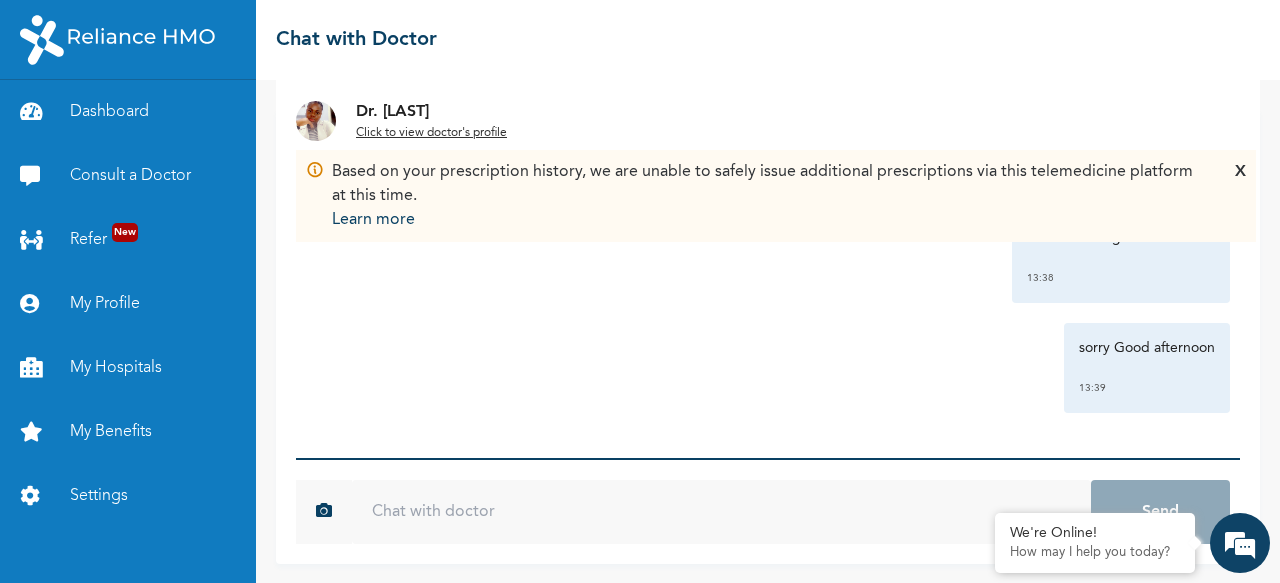 click on "X" at bounding box center [1240, 196] 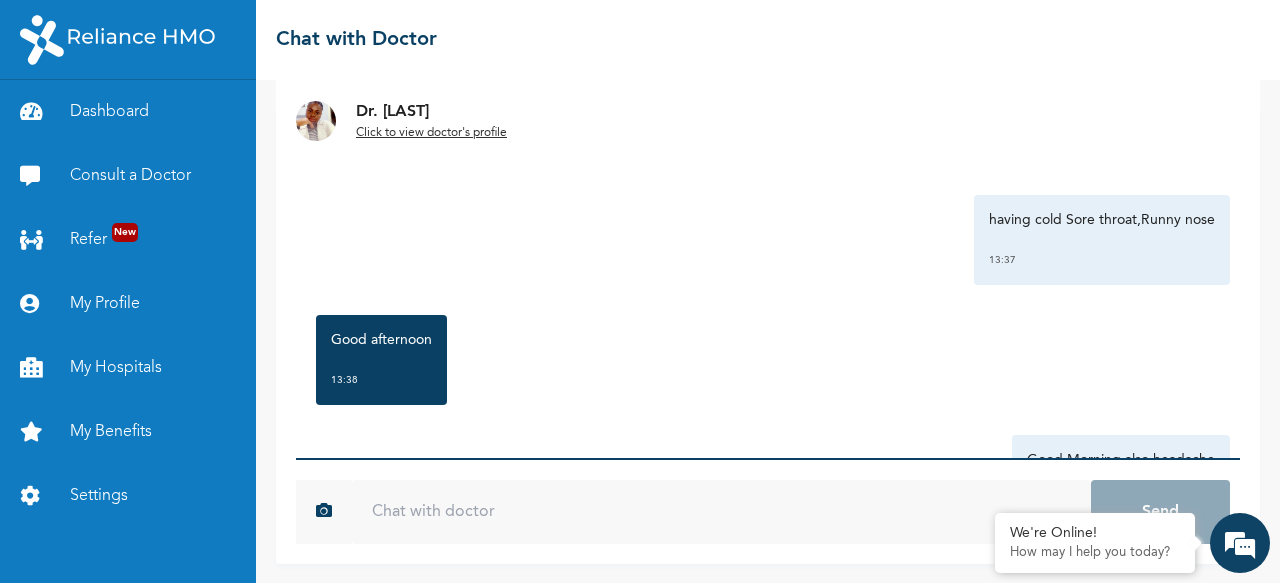 scroll, scrollTop: 0, scrollLeft: 0, axis: both 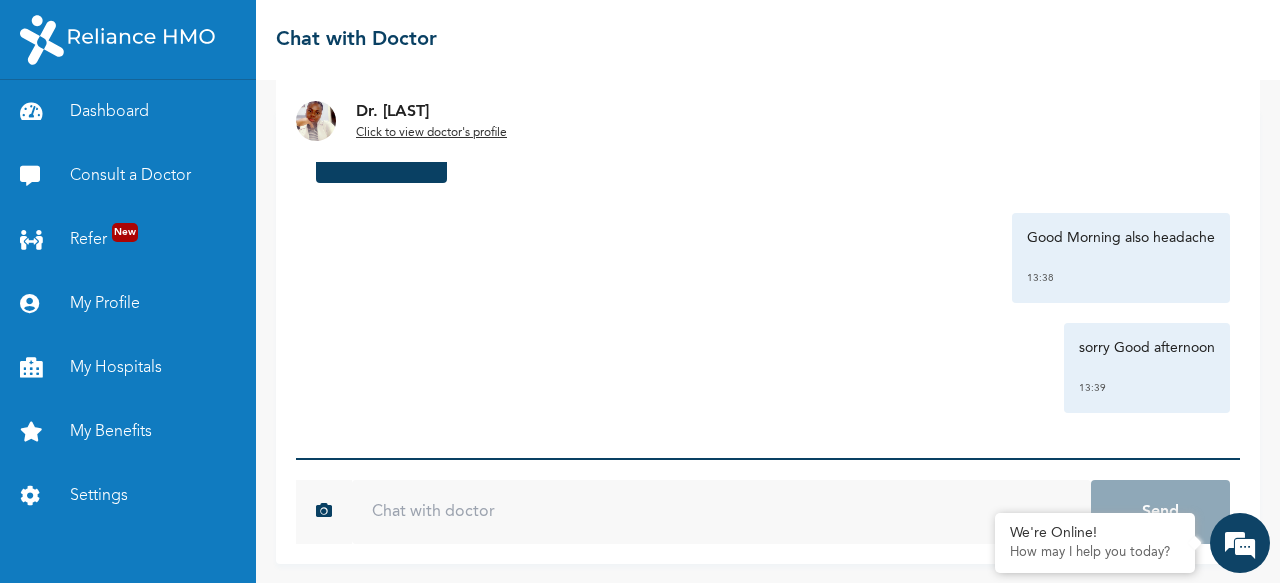 click on "Click to view doctor's profile" at bounding box center [431, 133] 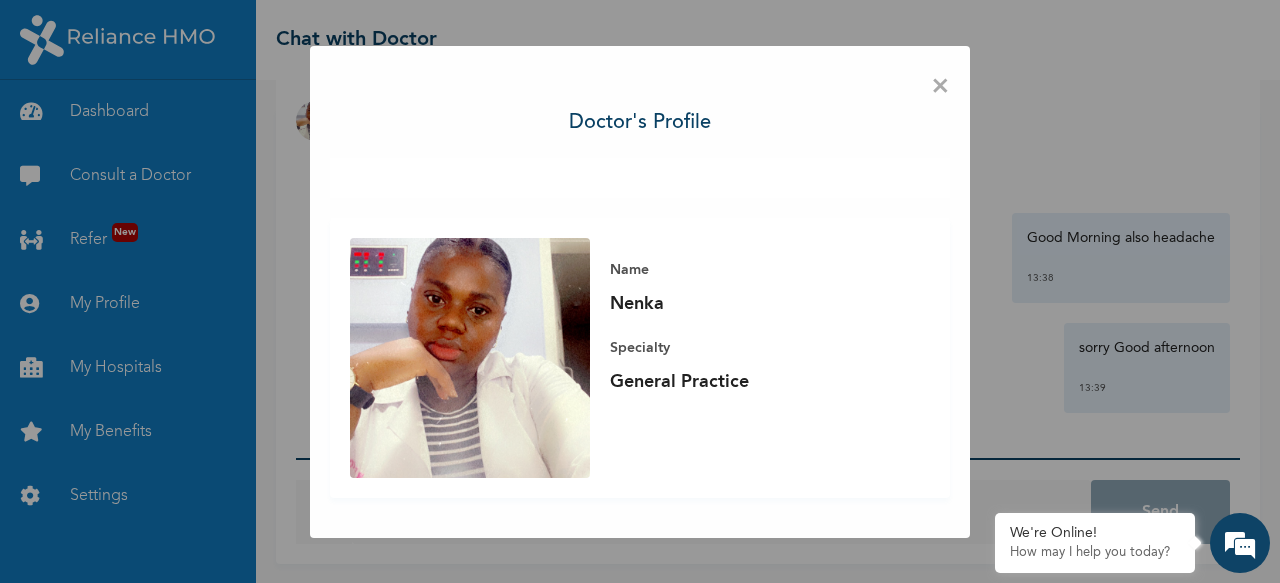 click on "×" at bounding box center [940, 87] 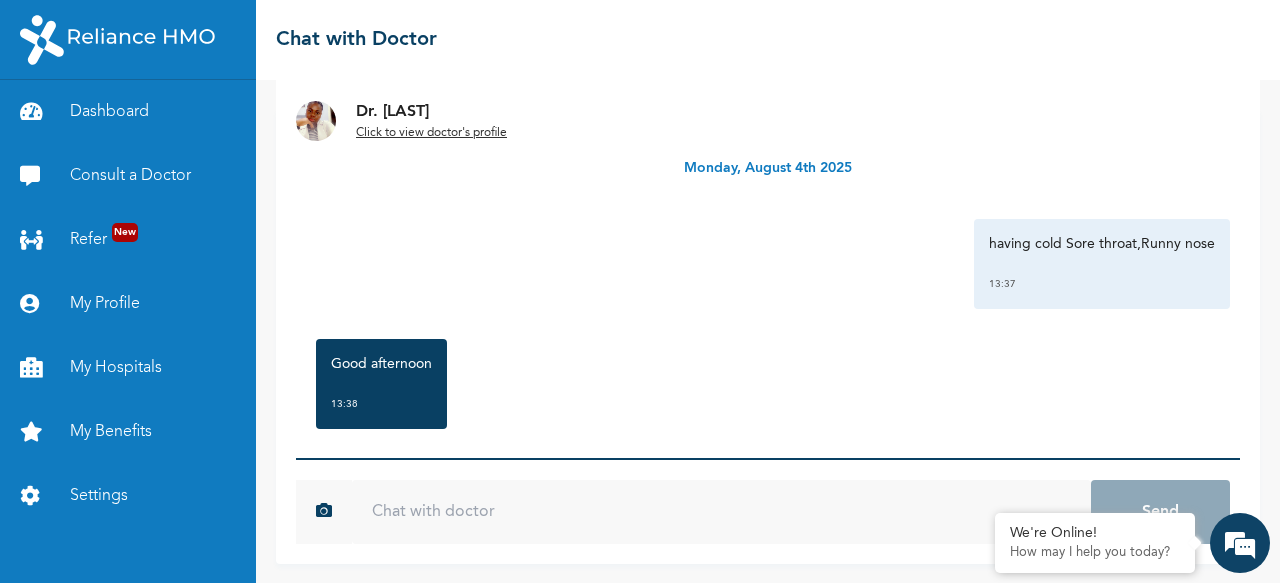 scroll, scrollTop: 246, scrollLeft: 0, axis: vertical 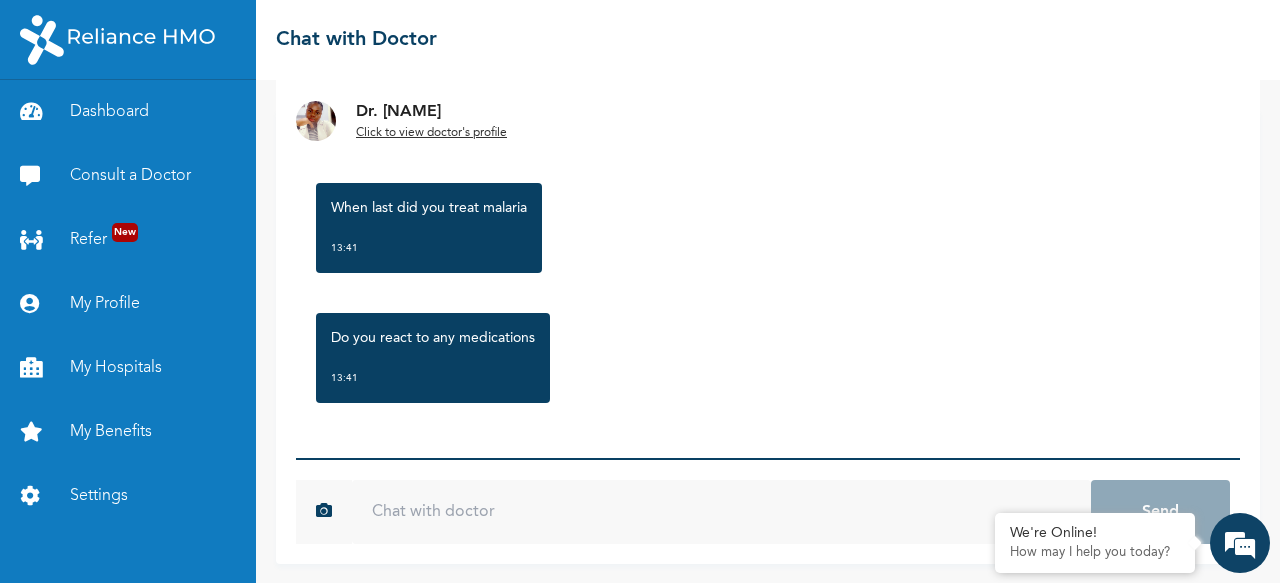 click at bounding box center [721, 512] 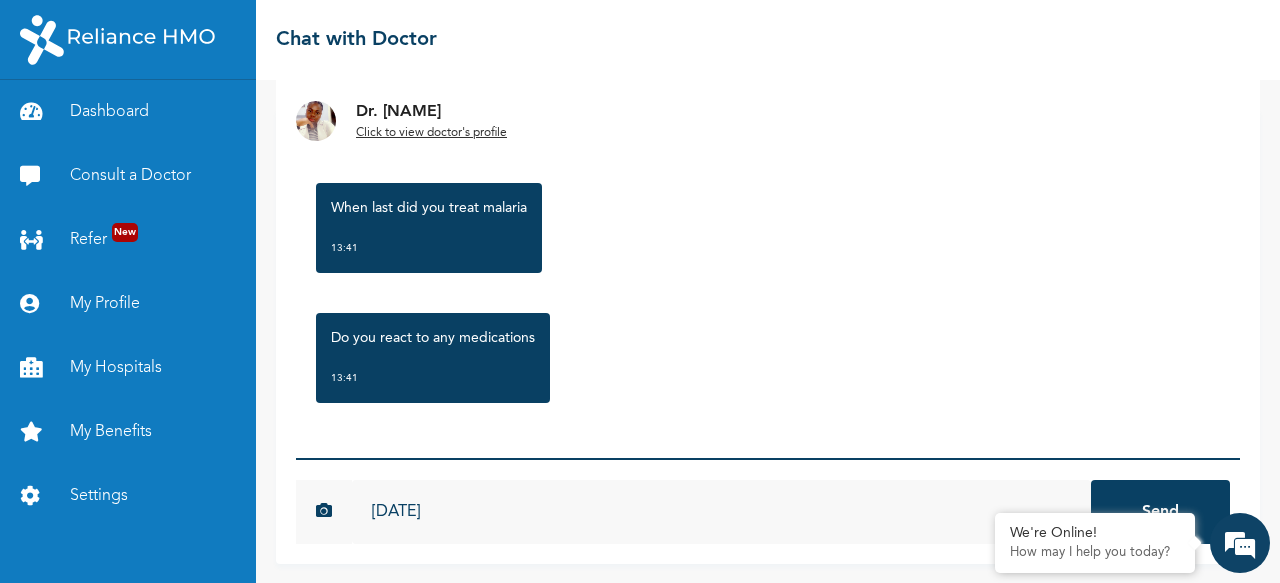 click on "[DATE]" at bounding box center (721, 512) 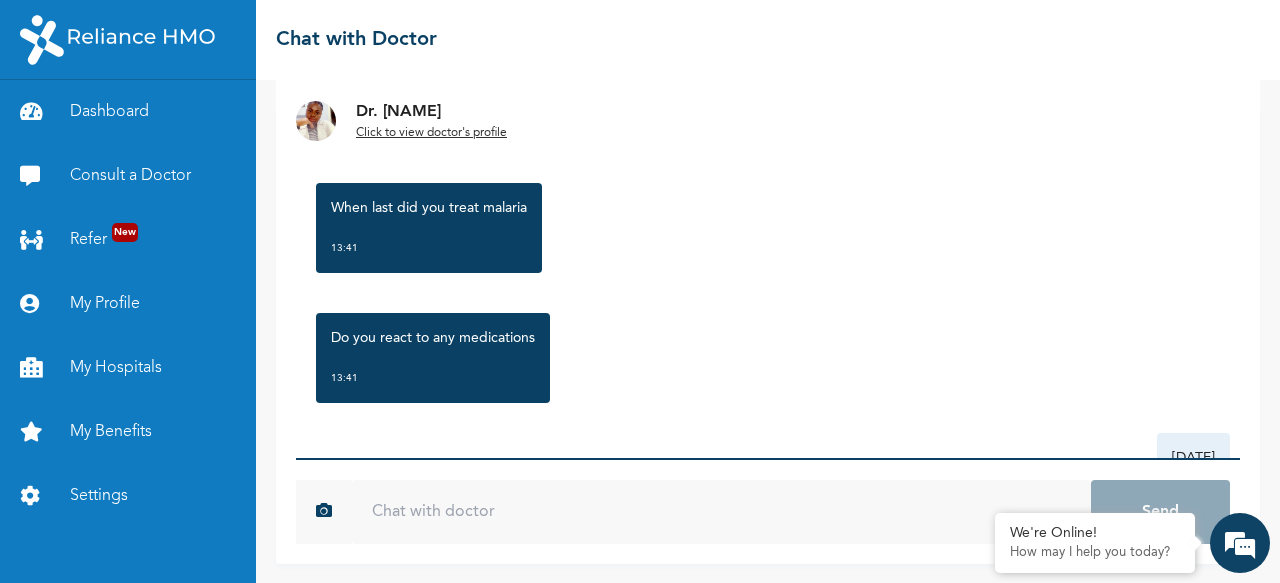 scroll, scrollTop: 1006, scrollLeft: 0, axis: vertical 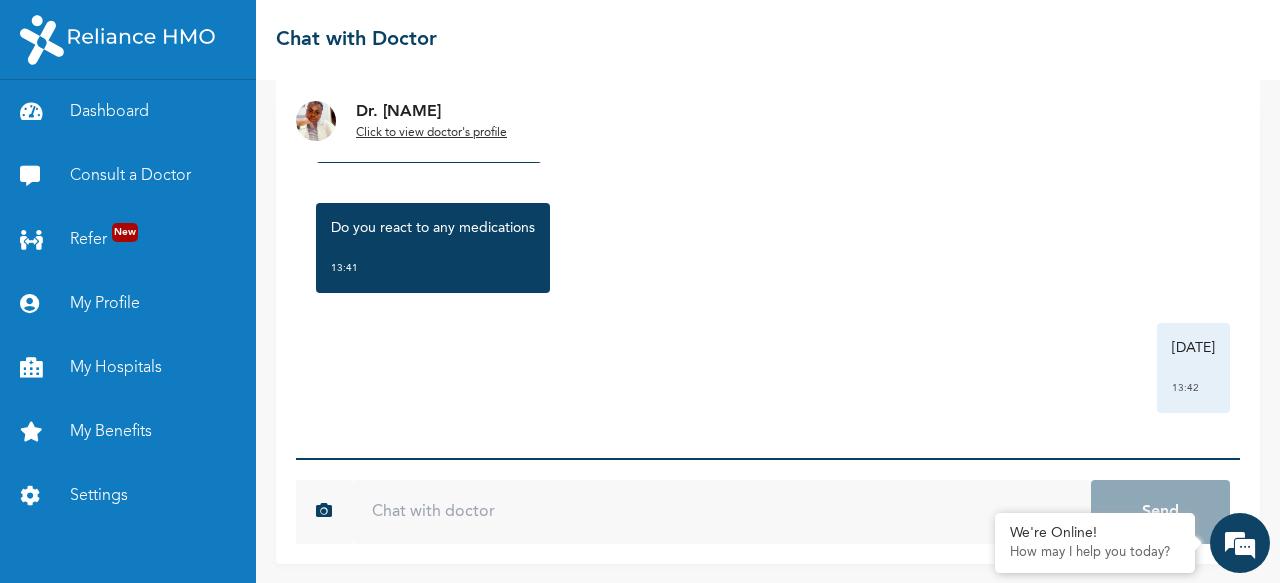 click on "Do you react to any medications 13:41" at bounding box center [768, 248] 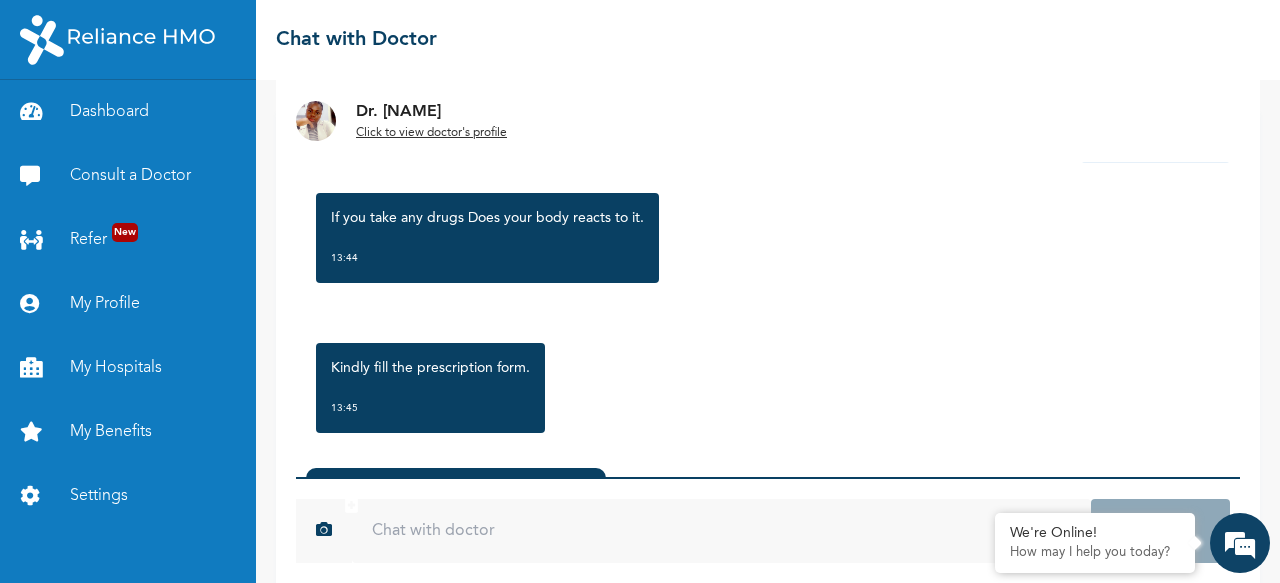scroll, scrollTop: 1396, scrollLeft: 0, axis: vertical 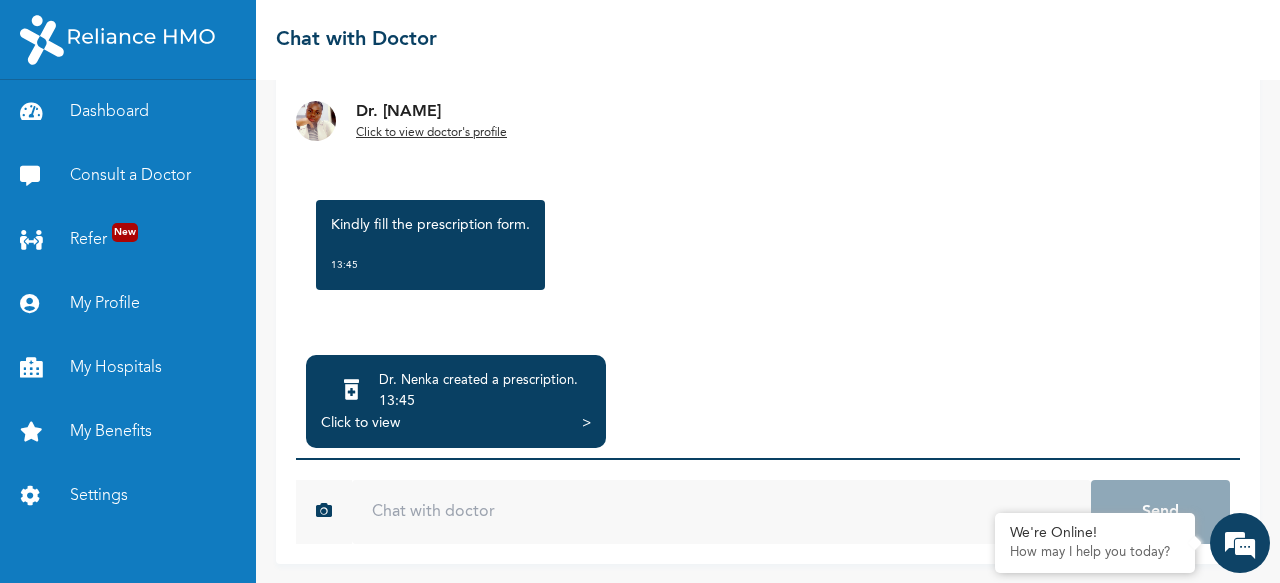 drag, startPoint x: 637, startPoint y: 449, endPoint x: 574, endPoint y: 405, distance: 76.843994 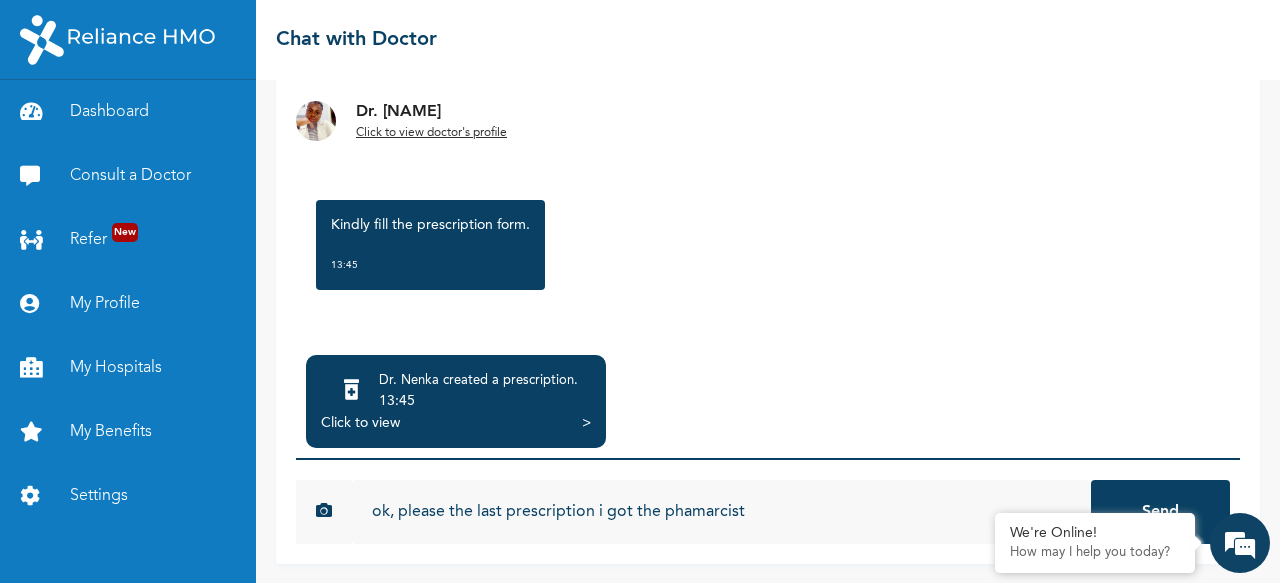 type on "ok, please the last prescription i got the phamarcist" 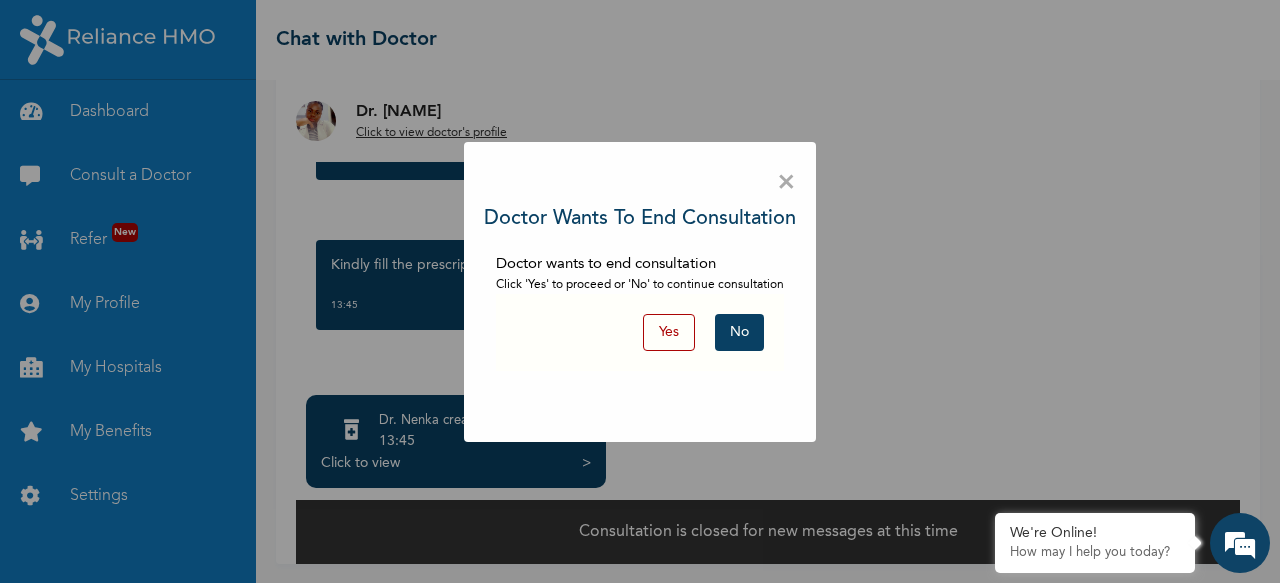 click on "No" at bounding box center (739, 332) 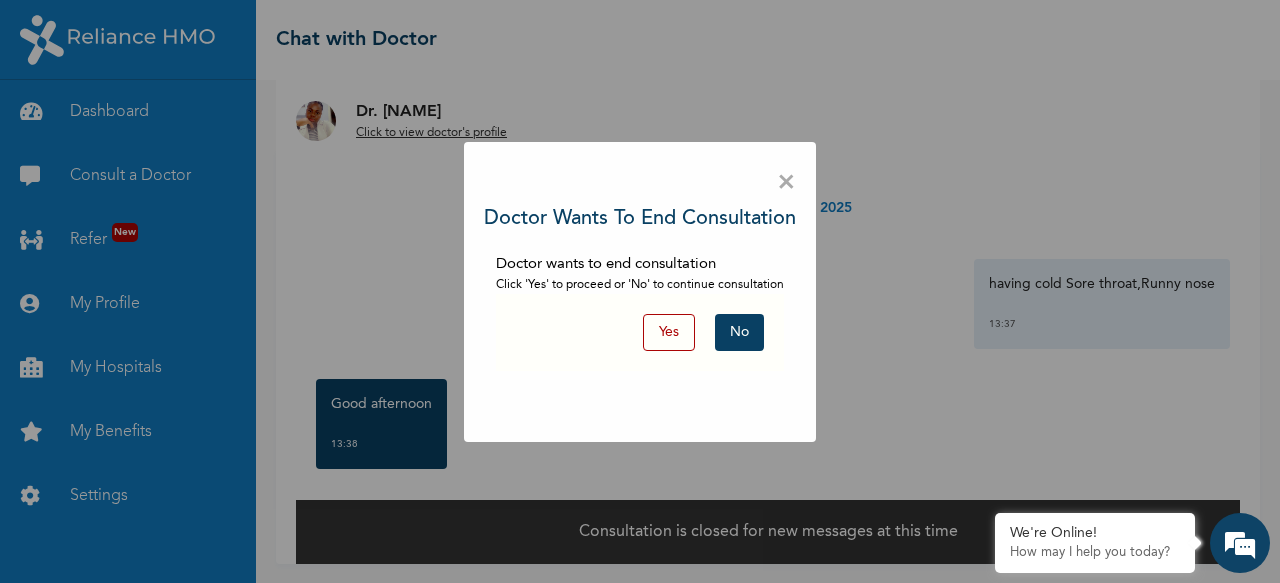 scroll, scrollTop: 102, scrollLeft: 0, axis: vertical 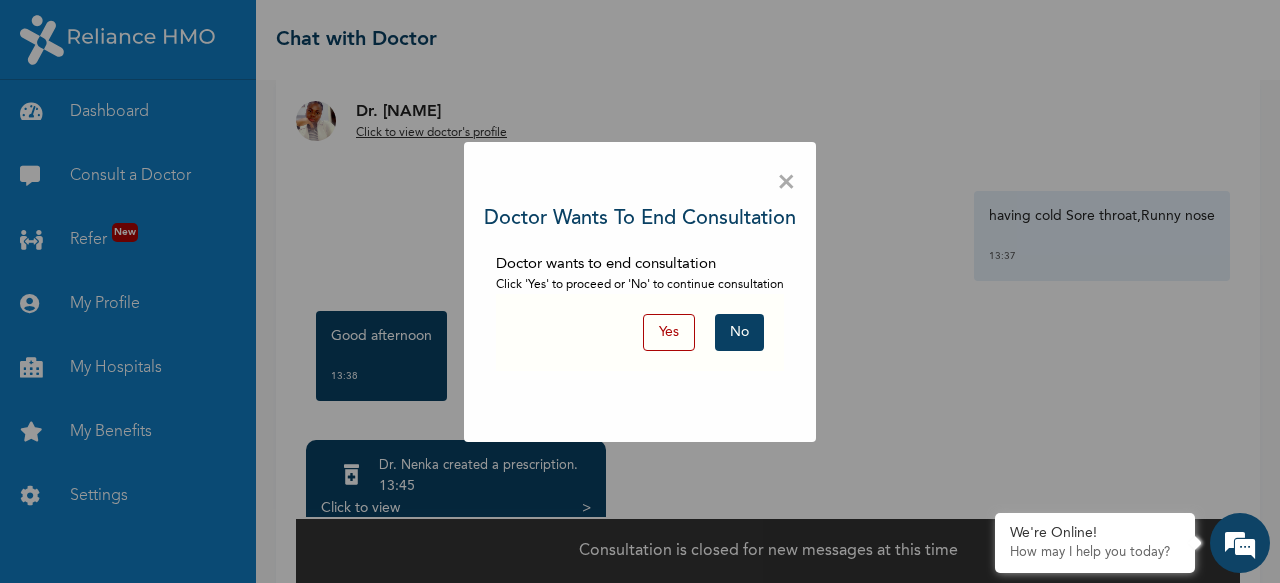 click on "×" at bounding box center (786, 183) 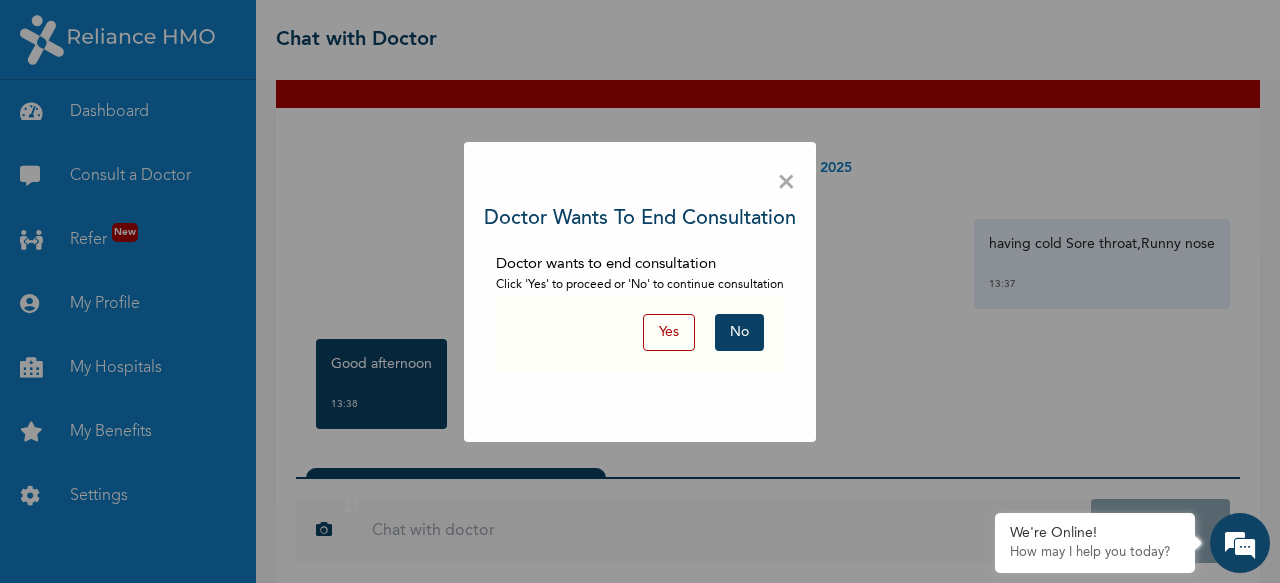 scroll, scrollTop: 100, scrollLeft: 0, axis: vertical 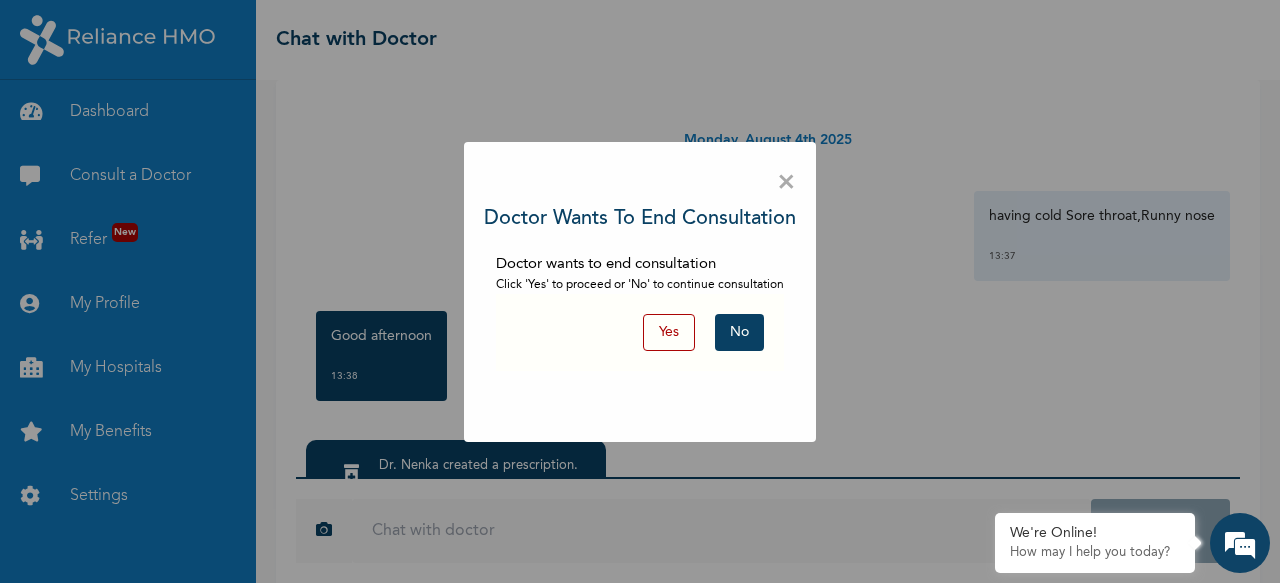 click on "×" at bounding box center (786, 183) 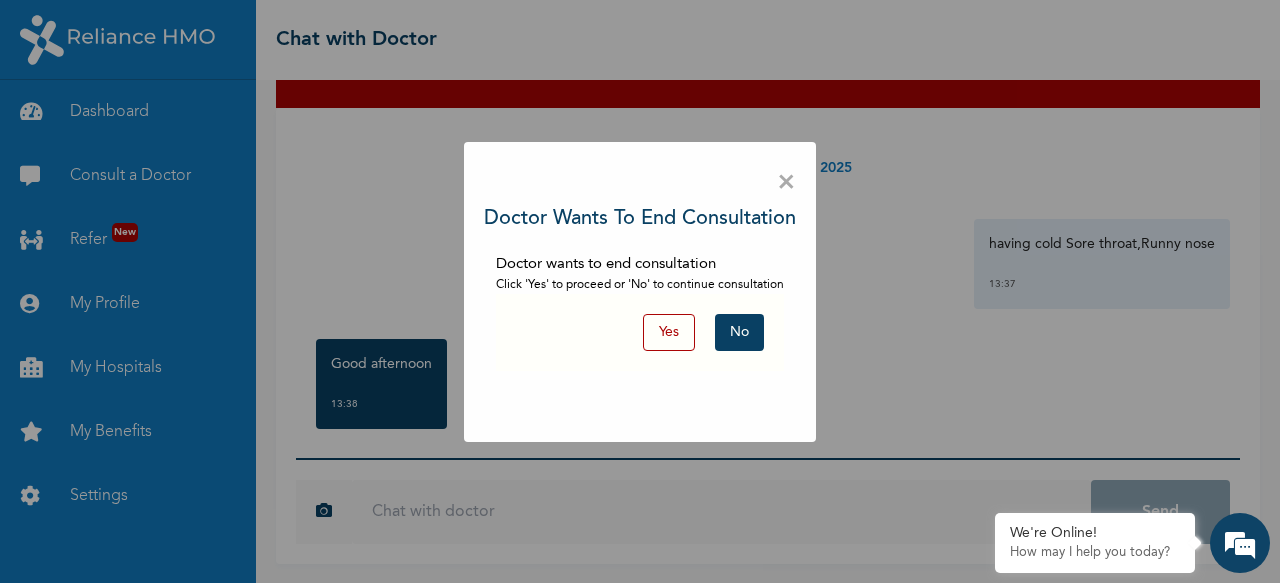 scroll, scrollTop: 100, scrollLeft: 0, axis: vertical 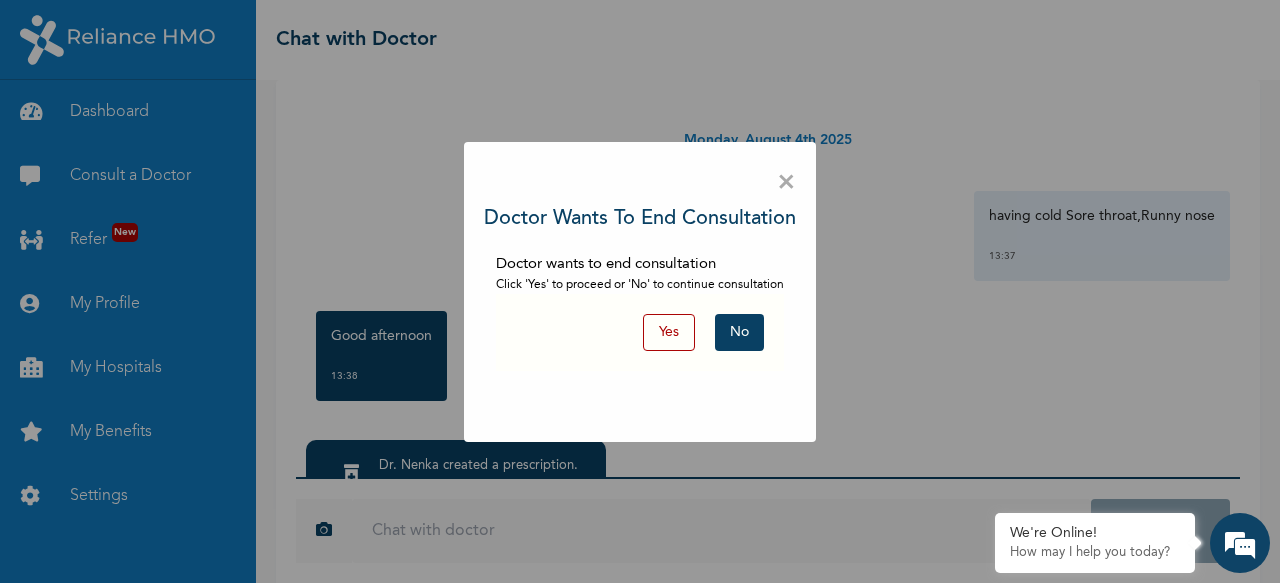click on "No" at bounding box center (739, 332) 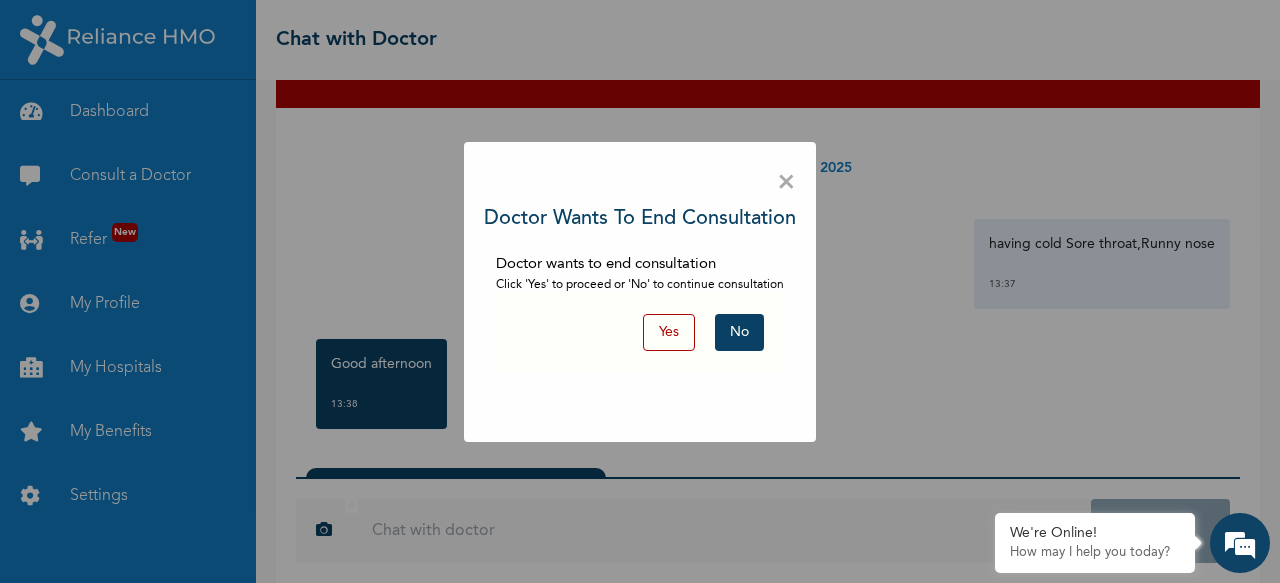scroll, scrollTop: 100, scrollLeft: 0, axis: vertical 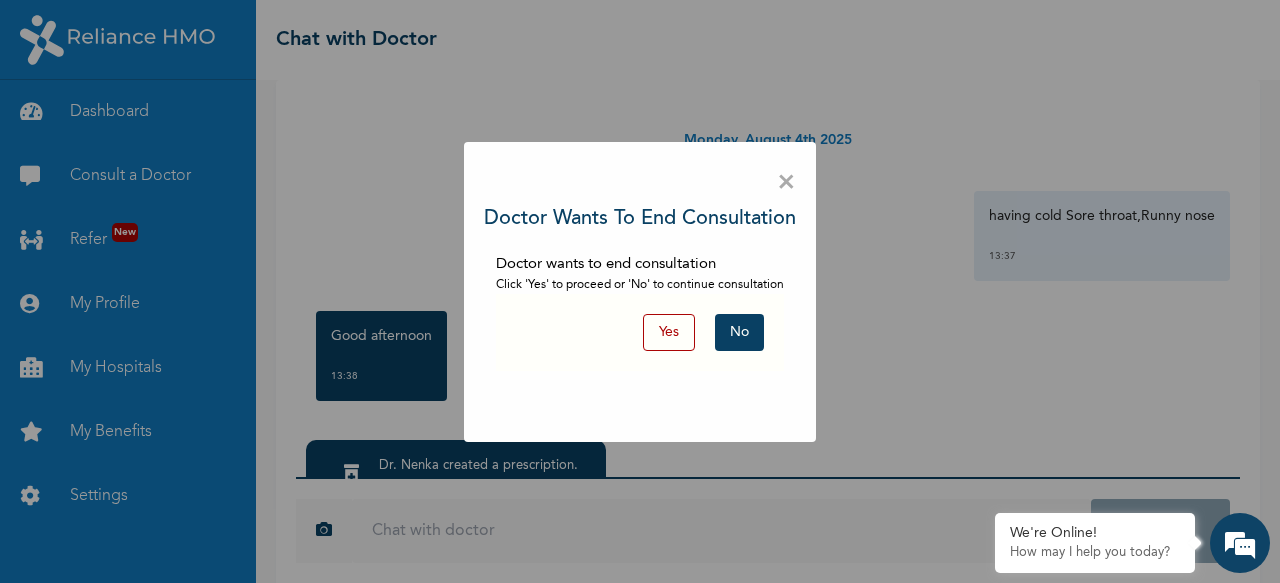 click on "×" at bounding box center [786, 183] 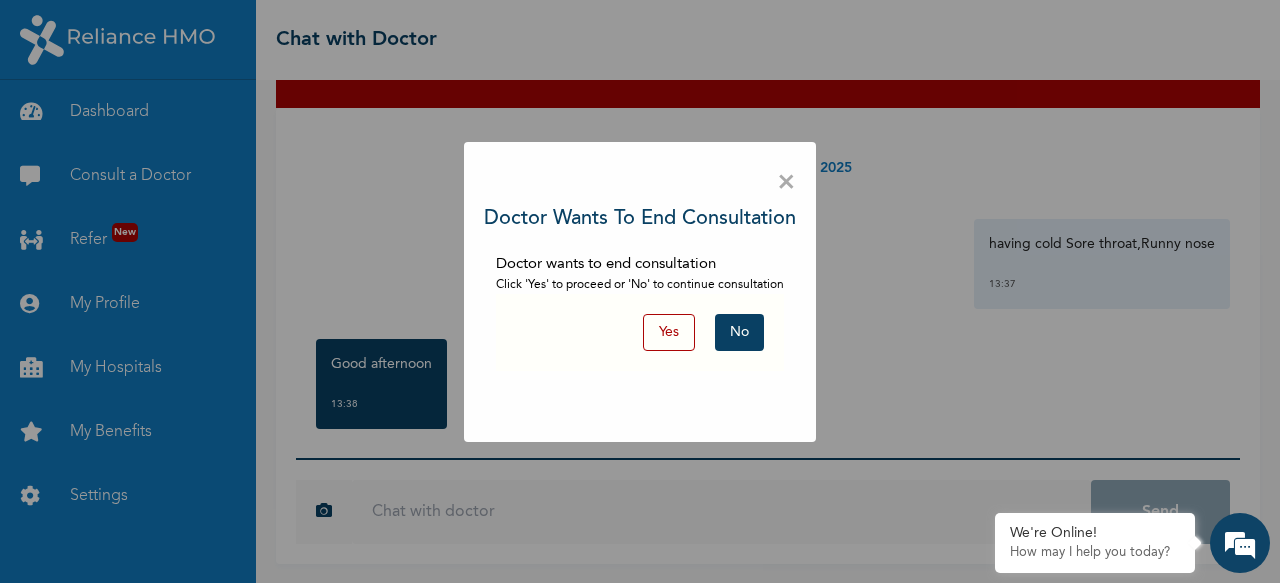 scroll, scrollTop: 100, scrollLeft: 0, axis: vertical 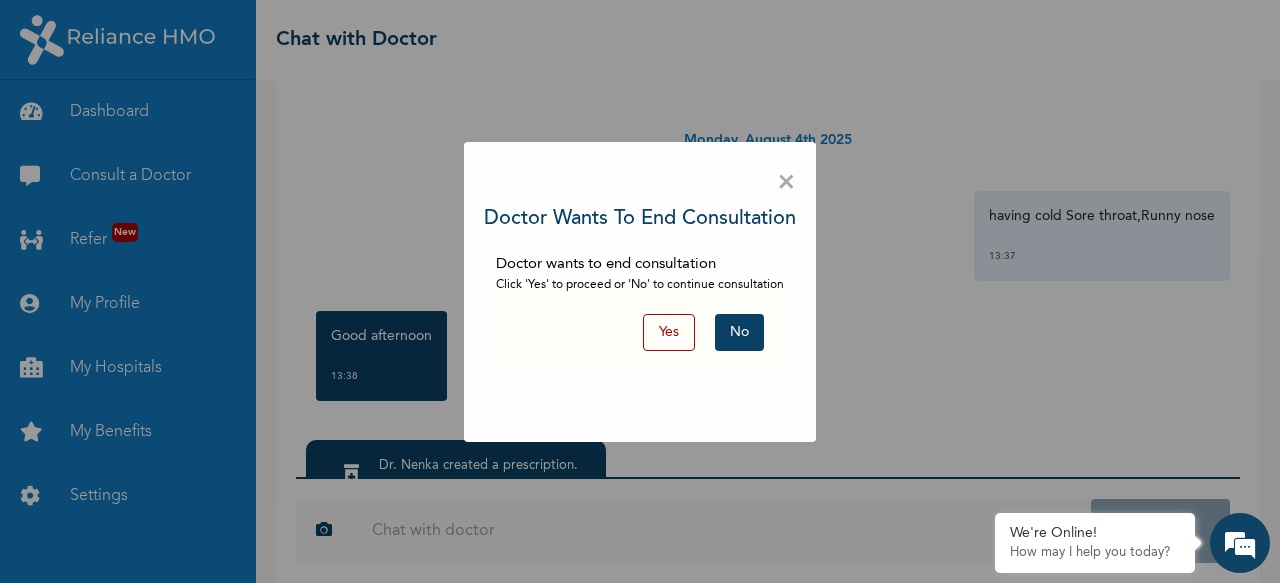 click on "No" at bounding box center (739, 332) 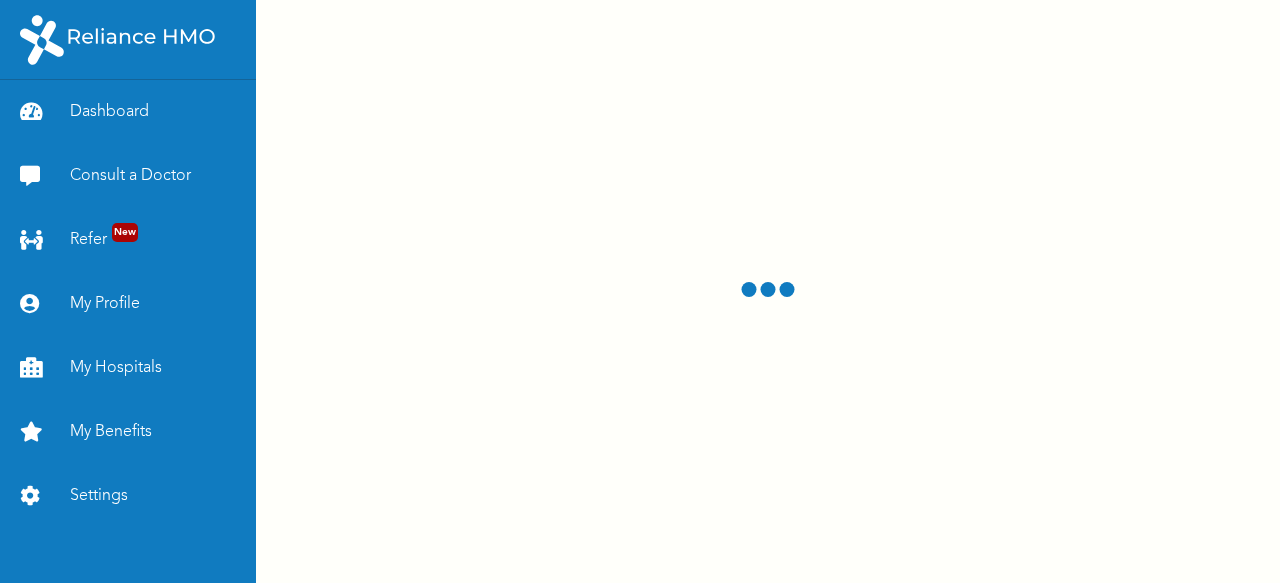 scroll, scrollTop: 0, scrollLeft: 0, axis: both 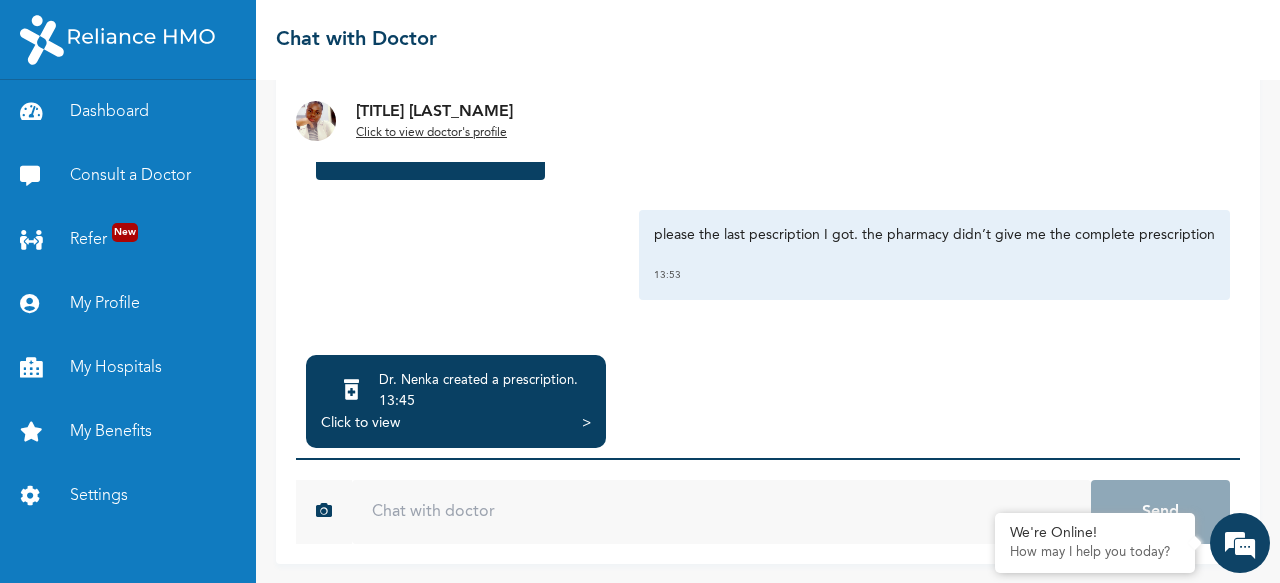 click at bounding box center [721, 512] 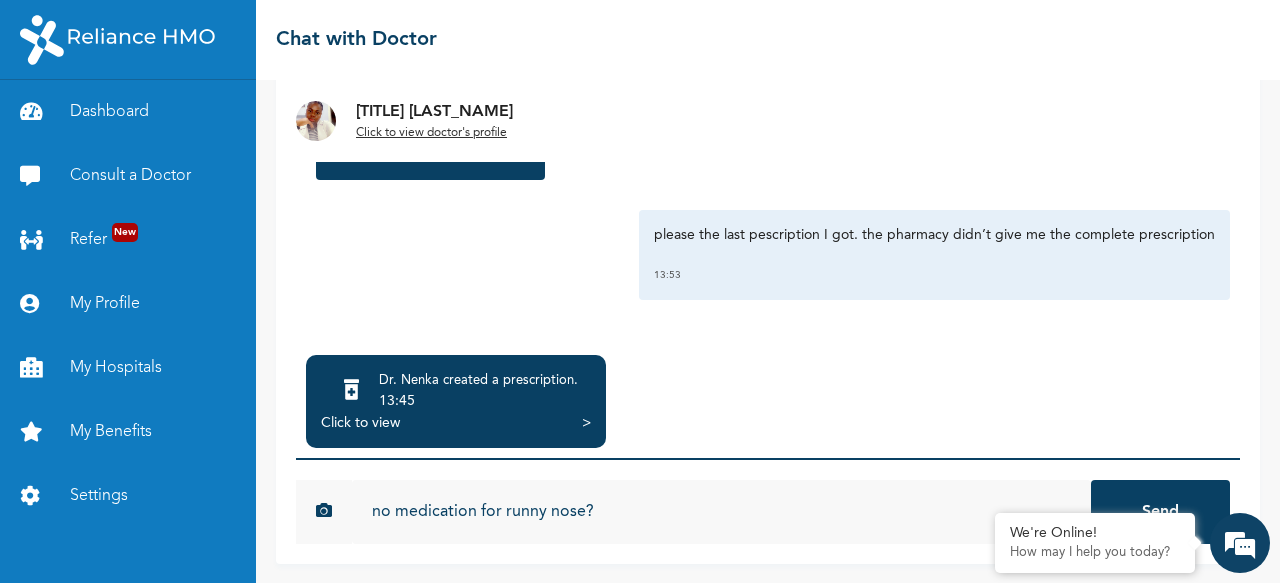type on "no medication for runny nose?" 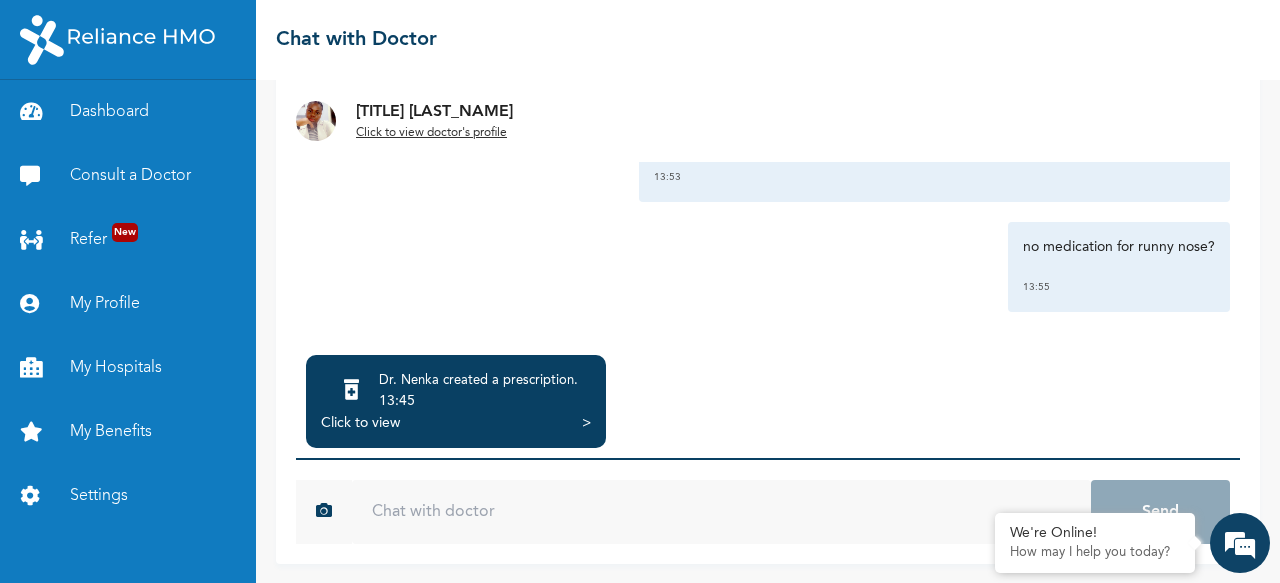 scroll, scrollTop: 1636, scrollLeft: 0, axis: vertical 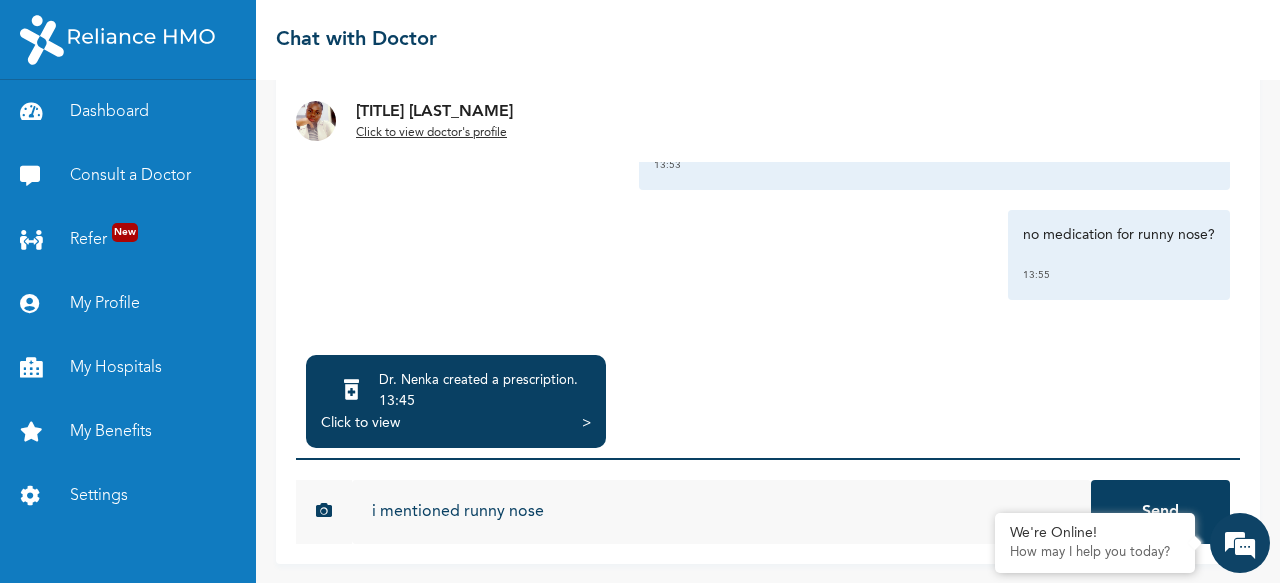 type on "i mentioned runny nose" 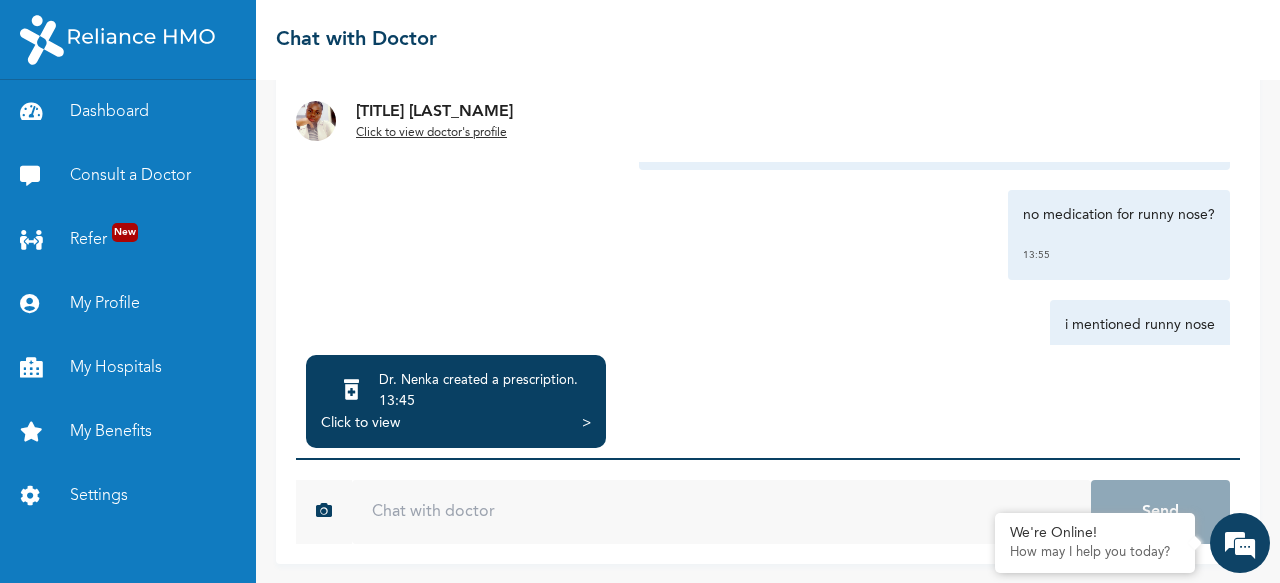 scroll, scrollTop: 1746, scrollLeft: 0, axis: vertical 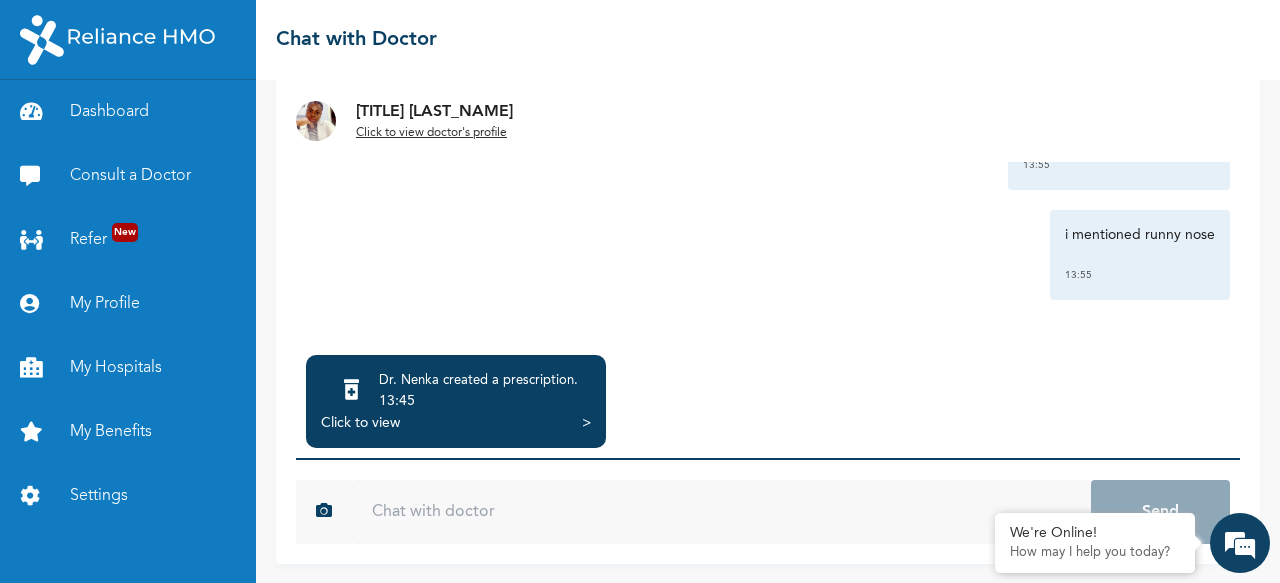 click on "Click to view" at bounding box center (360, 423) 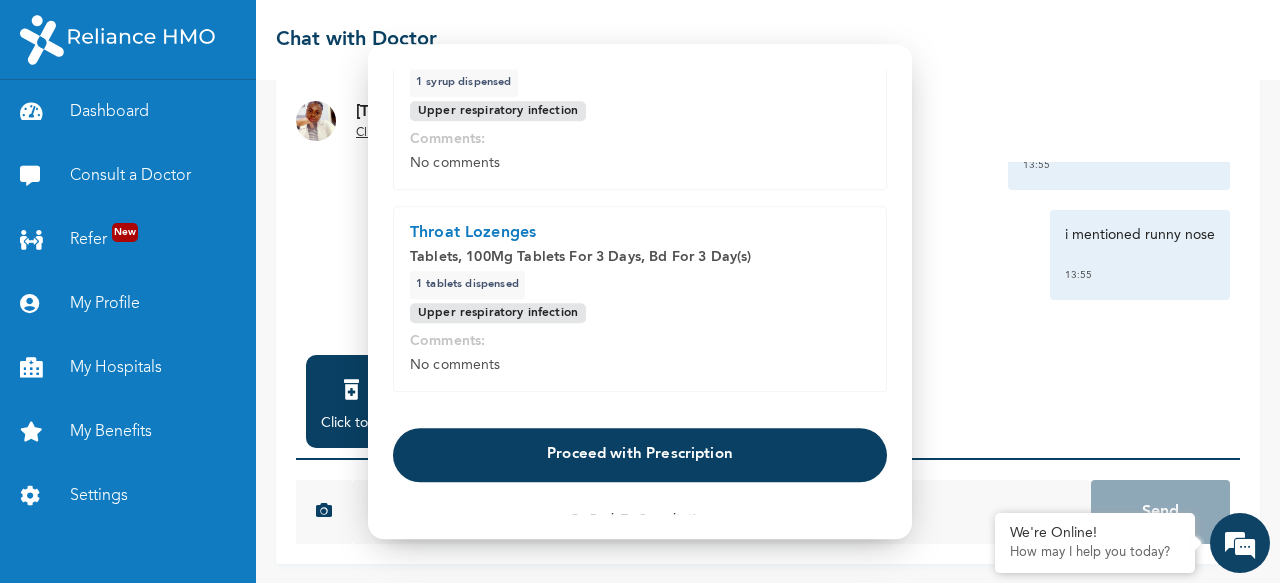 scroll, scrollTop: 578, scrollLeft: 0, axis: vertical 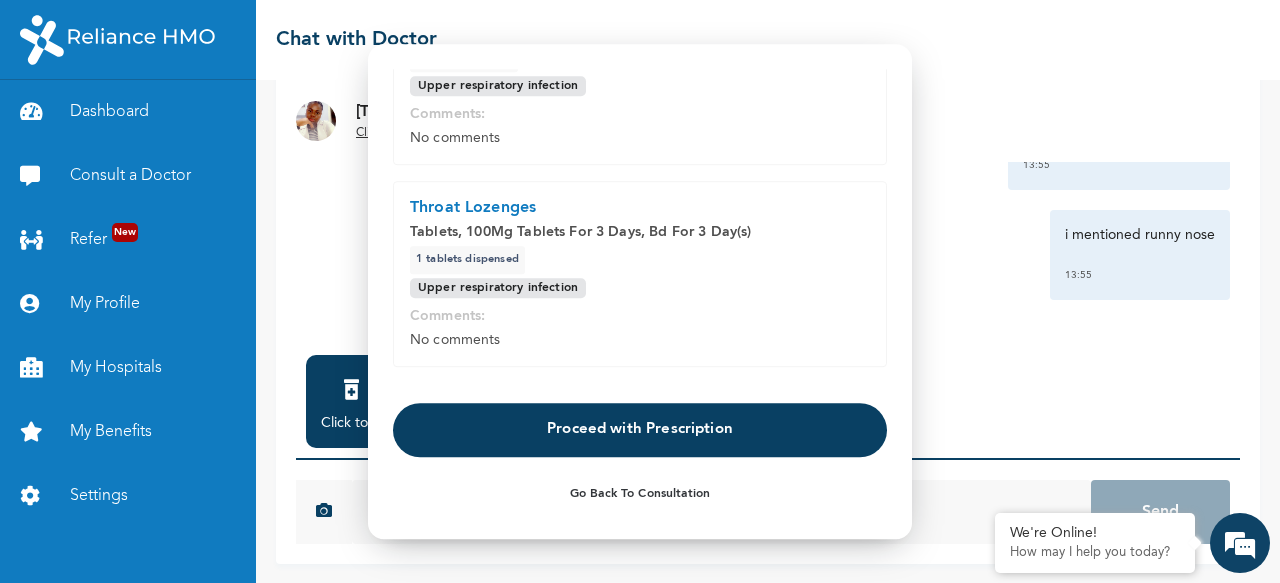 click on "Proceed with Prescription" at bounding box center [640, 430] 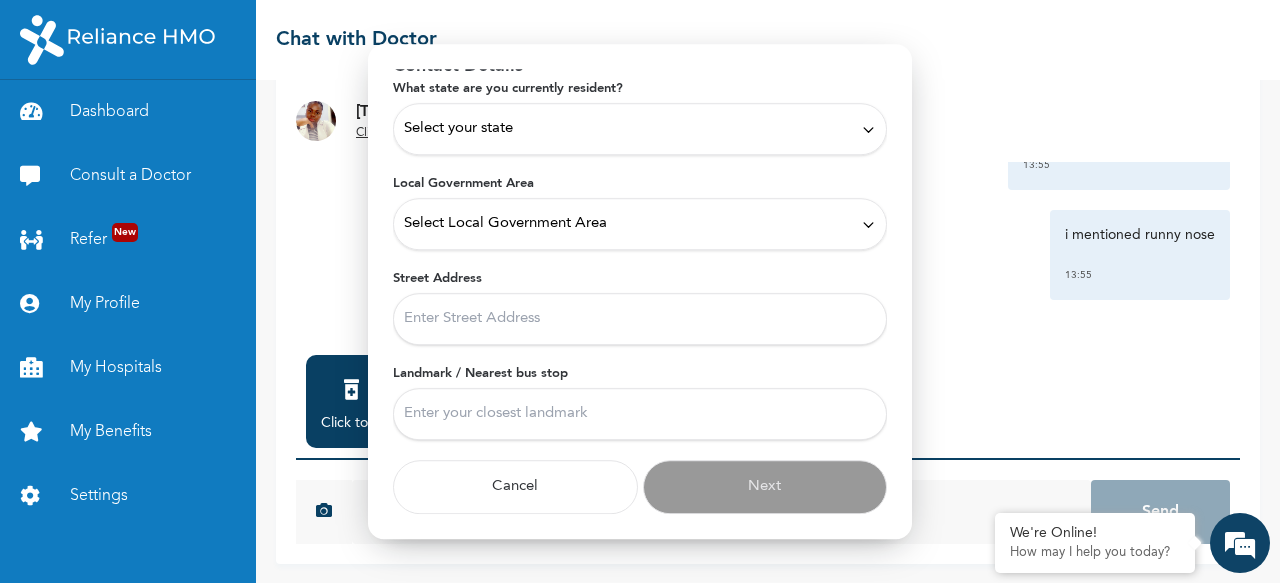scroll, scrollTop: 96, scrollLeft: 0, axis: vertical 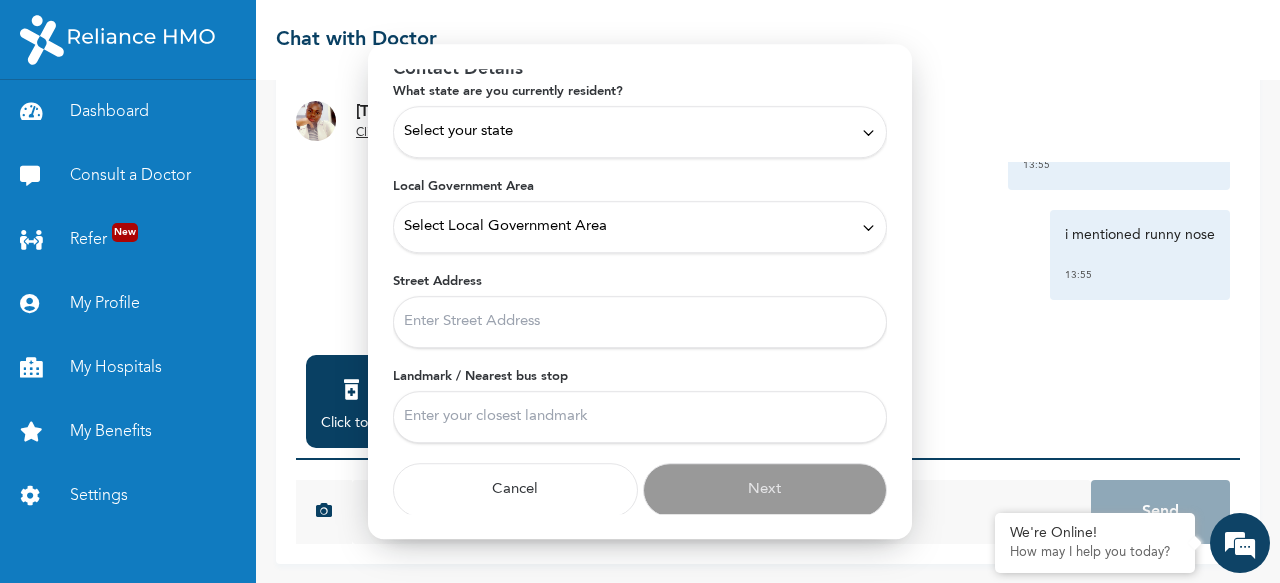 click on "Select your state" at bounding box center [640, 132] 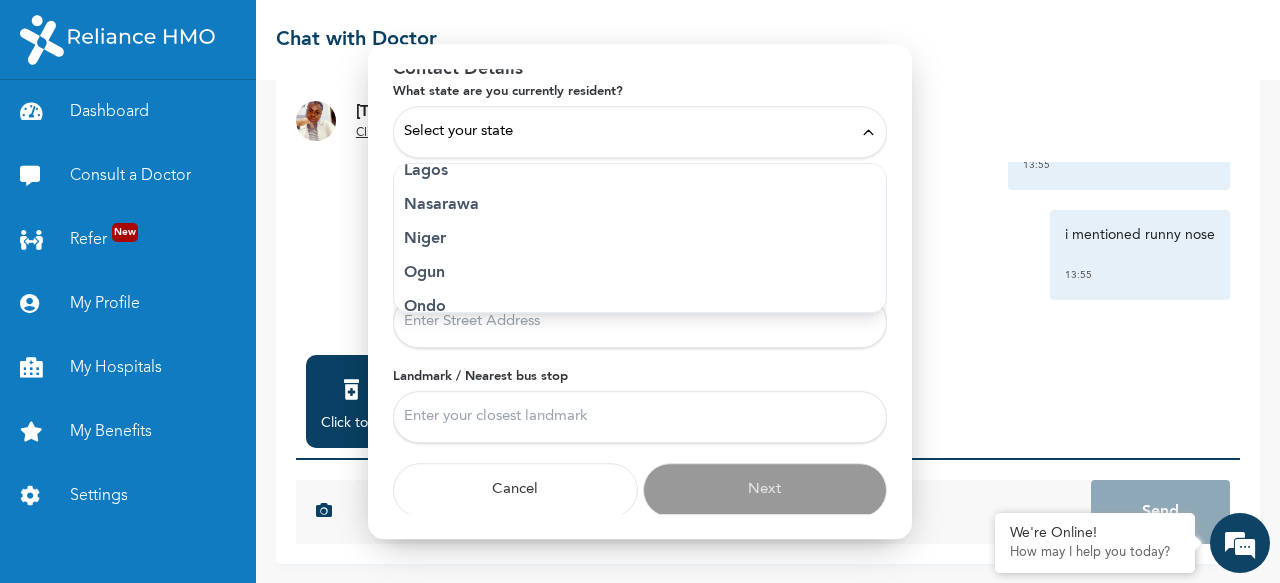 scroll, scrollTop: 818, scrollLeft: 0, axis: vertical 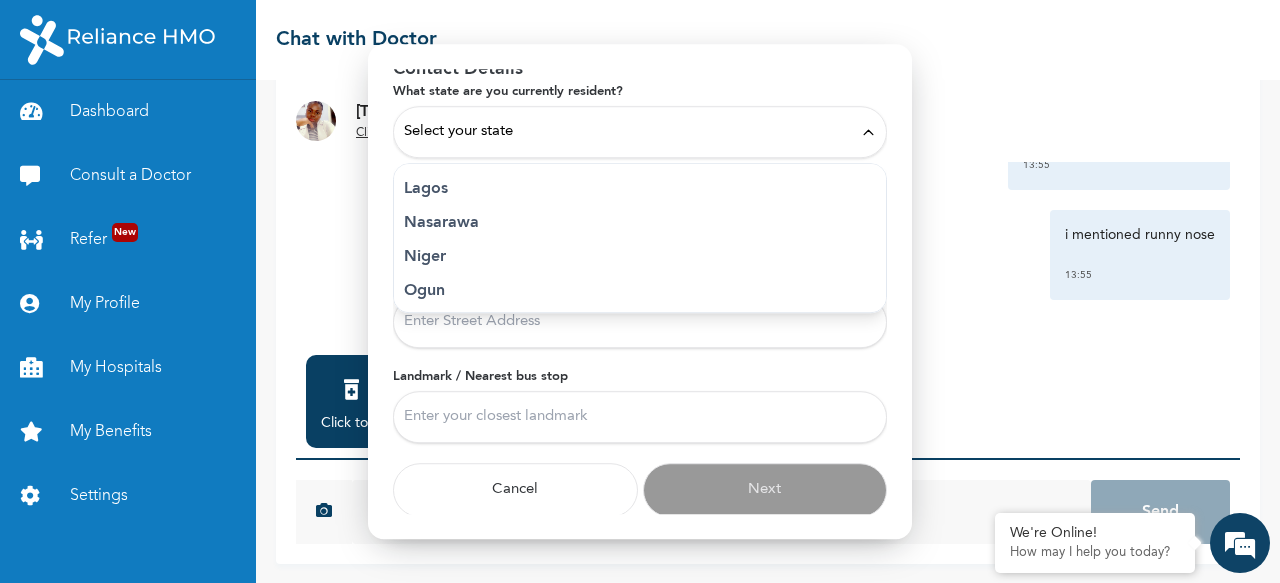 click on "Lagos" at bounding box center [640, 189] 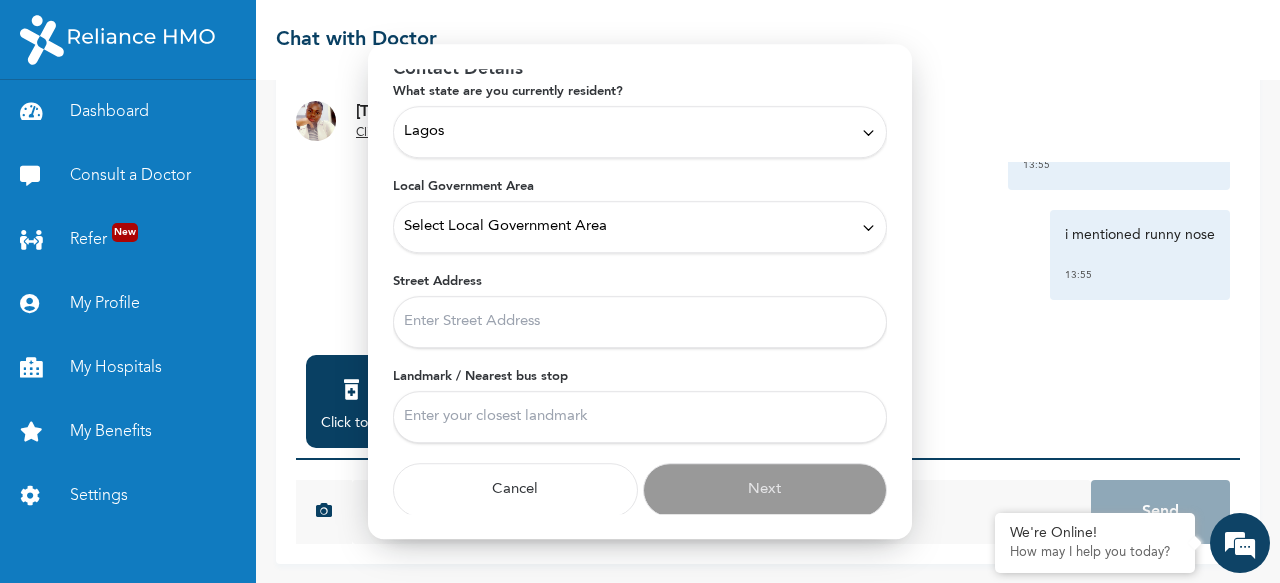 click on "Select Local Government Area" at bounding box center (640, 227) 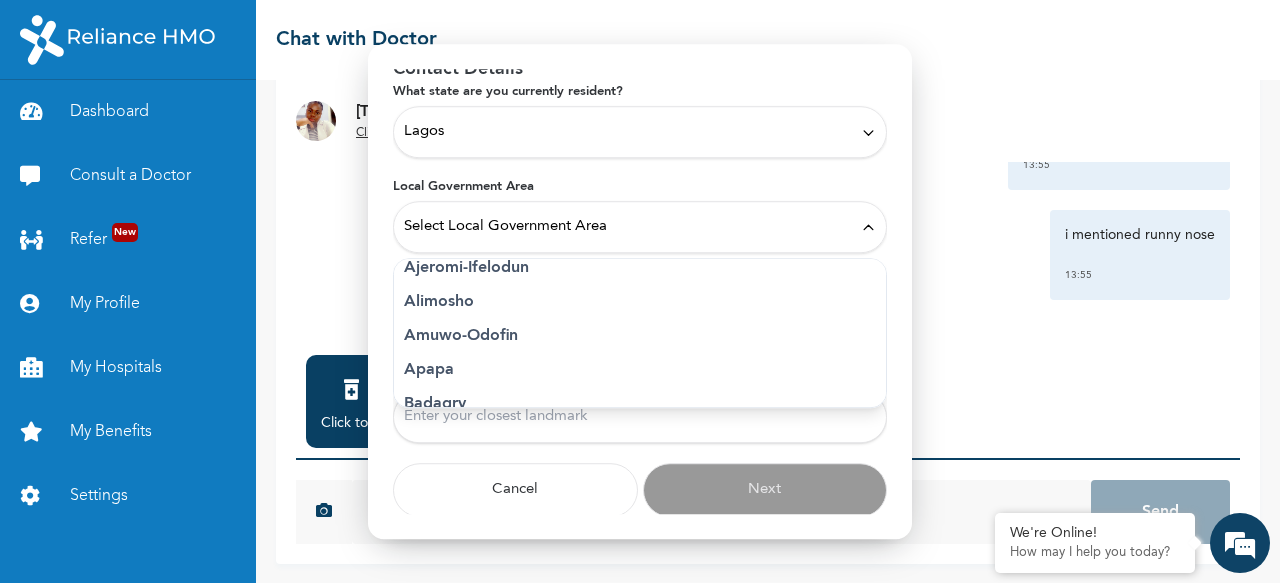 scroll, scrollTop: 123, scrollLeft: 0, axis: vertical 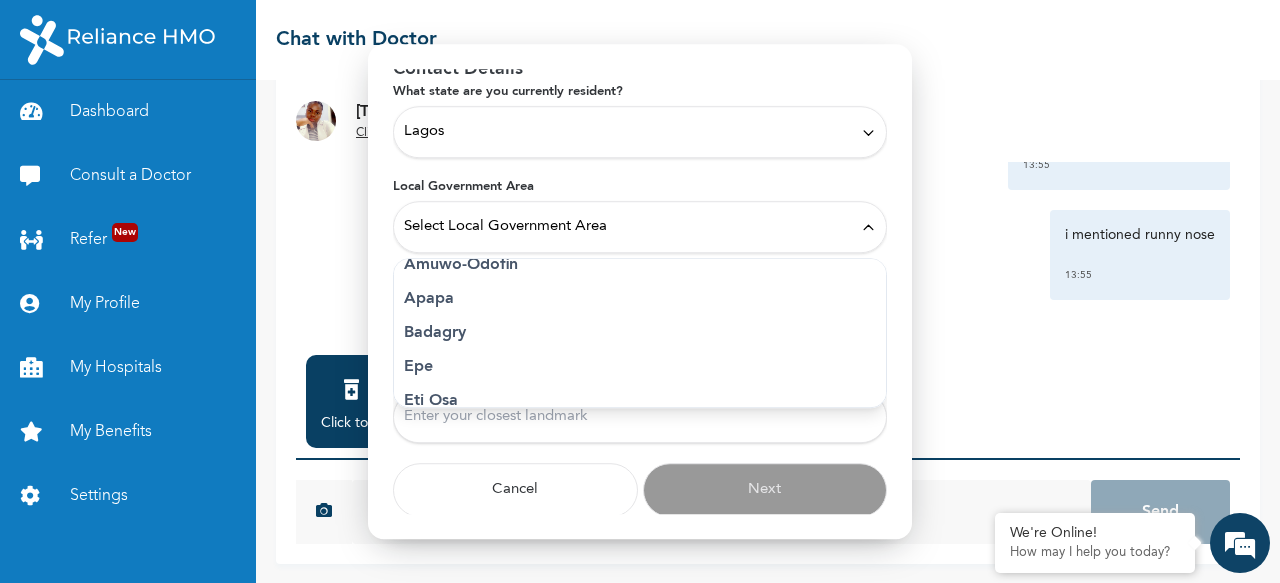 click on "Eti Osa" at bounding box center [640, 401] 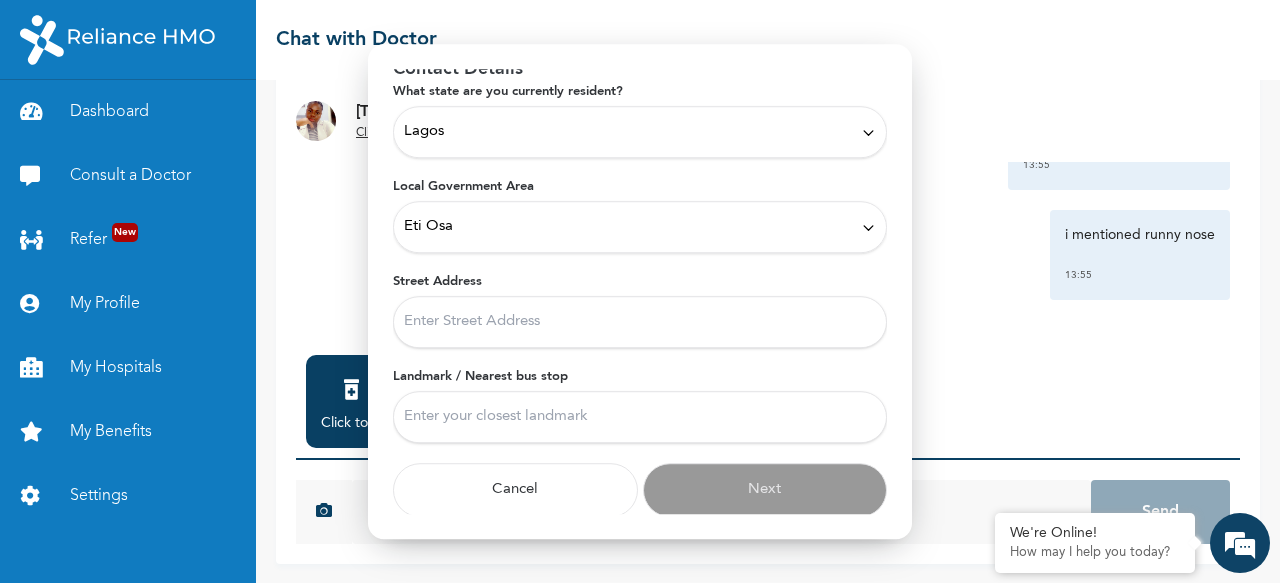 click on "Street Address" at bounding box center [640, 322] 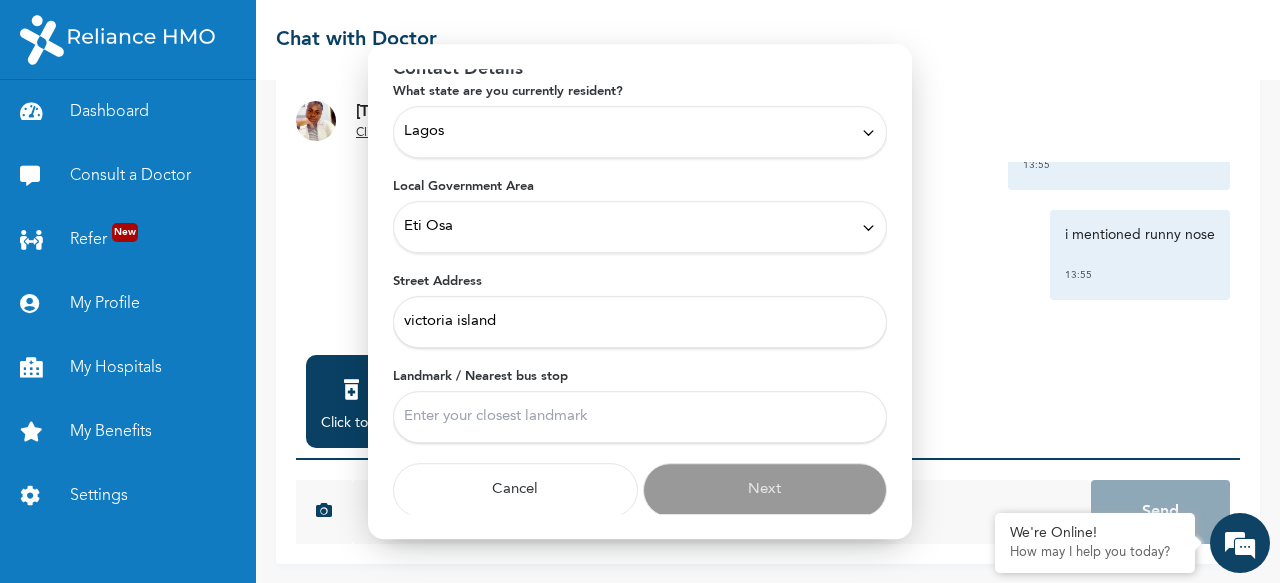 type on "victoria island" 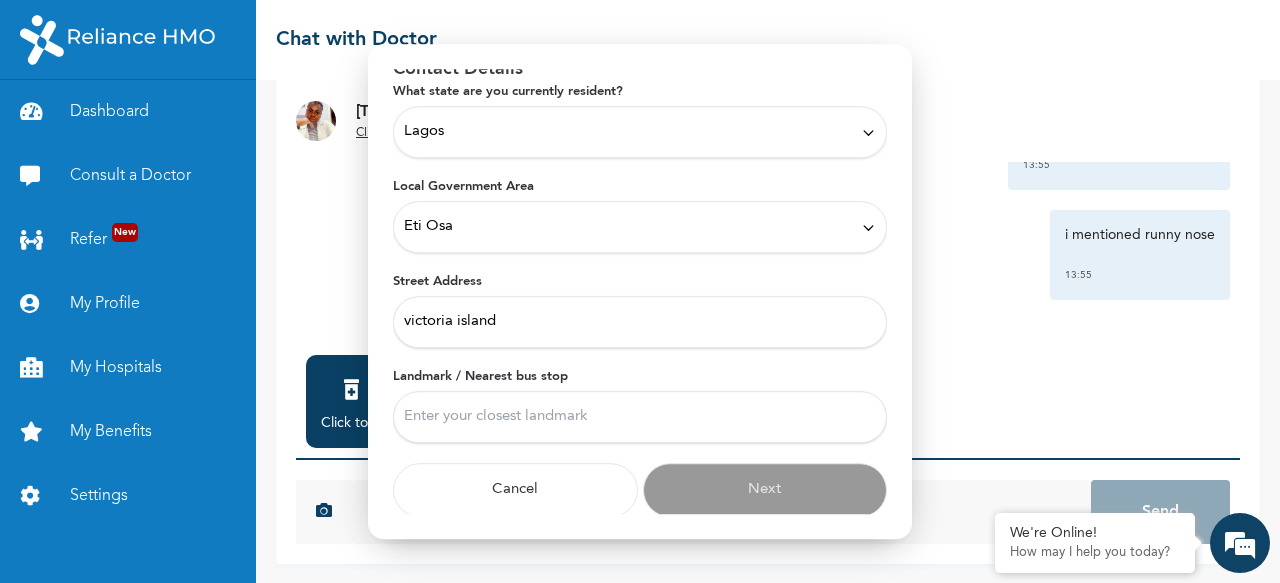 click on "Landmark / Nearest bus stop" at bounding box center (640, 417) 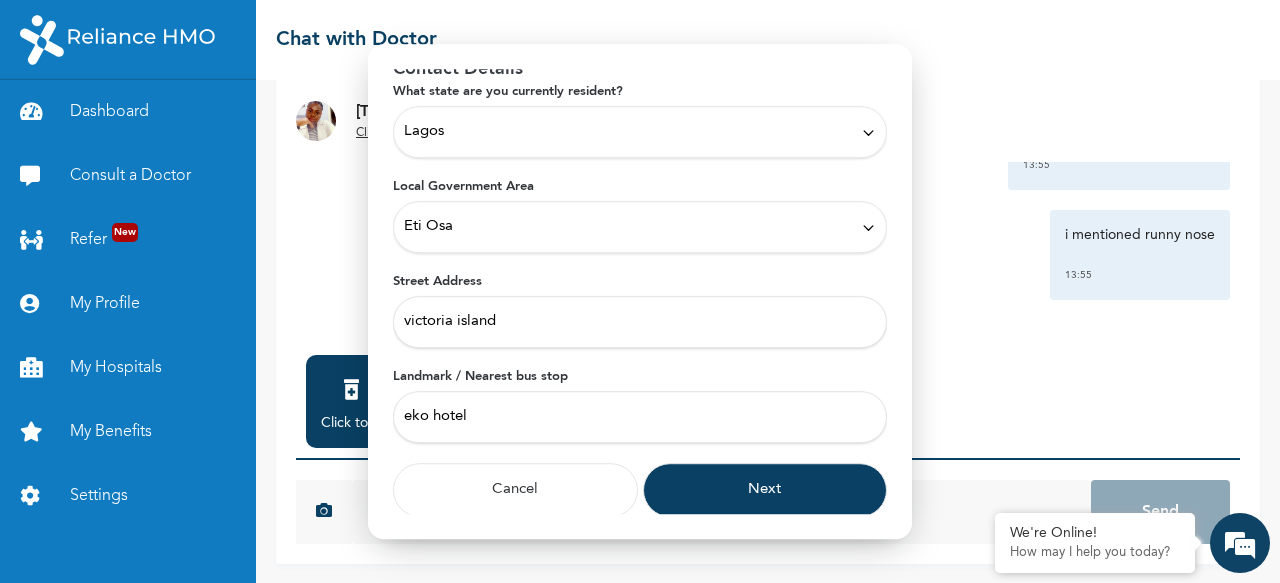 type on "eko hotel" 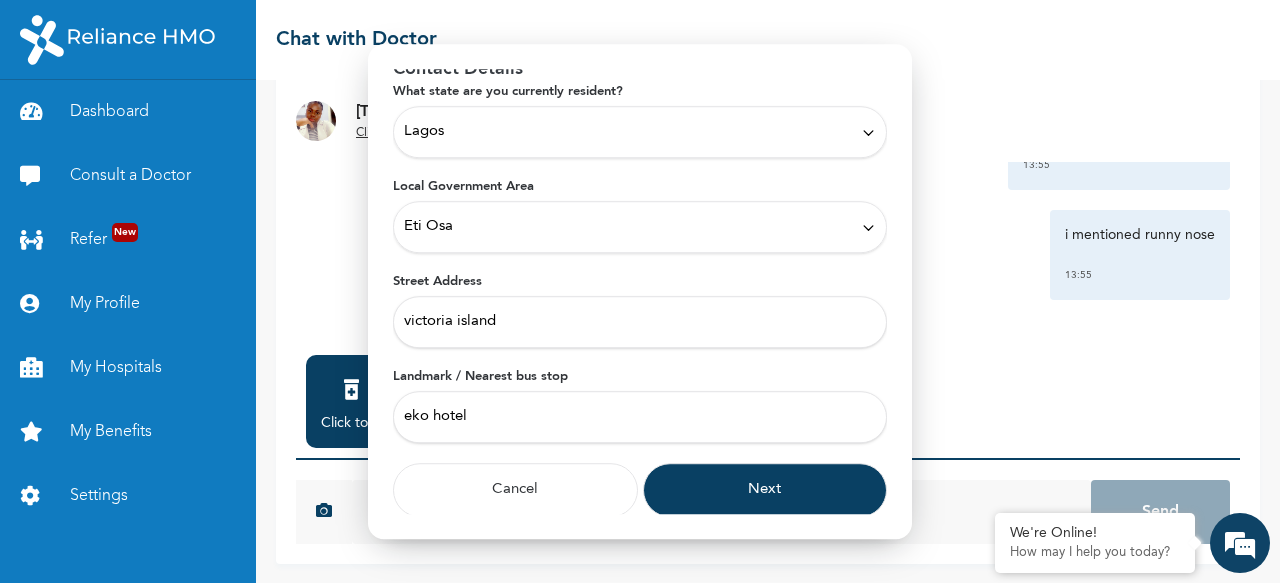 click on "Next" at bounding box center (765, 490) 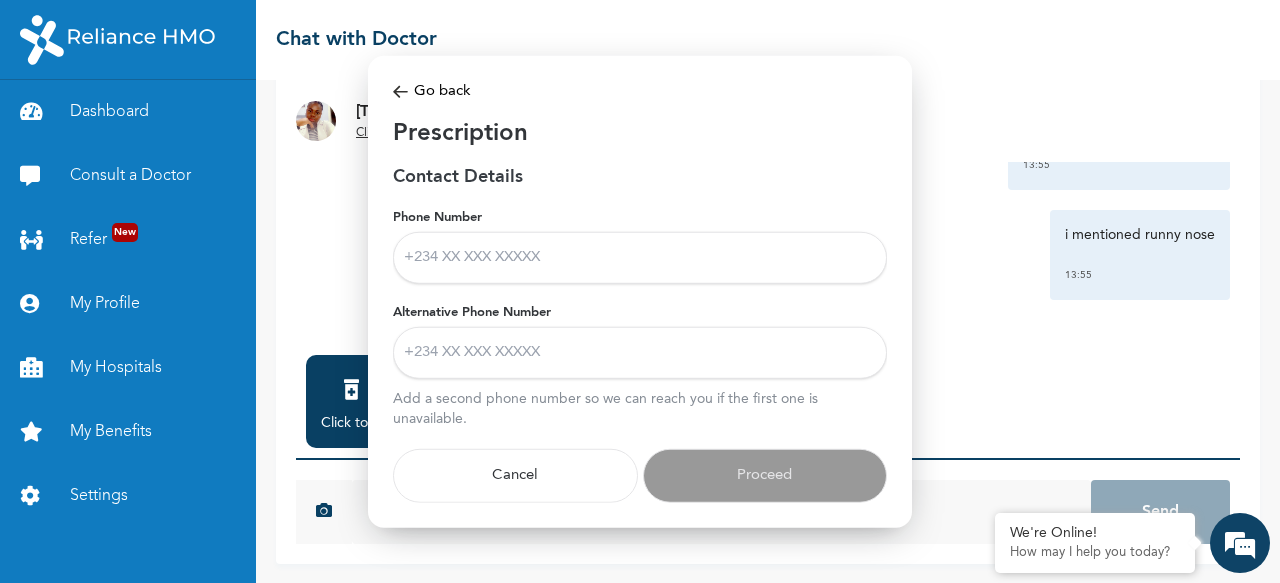 scroll, scrollTop: 0, scrollLeft: 0, axis: both 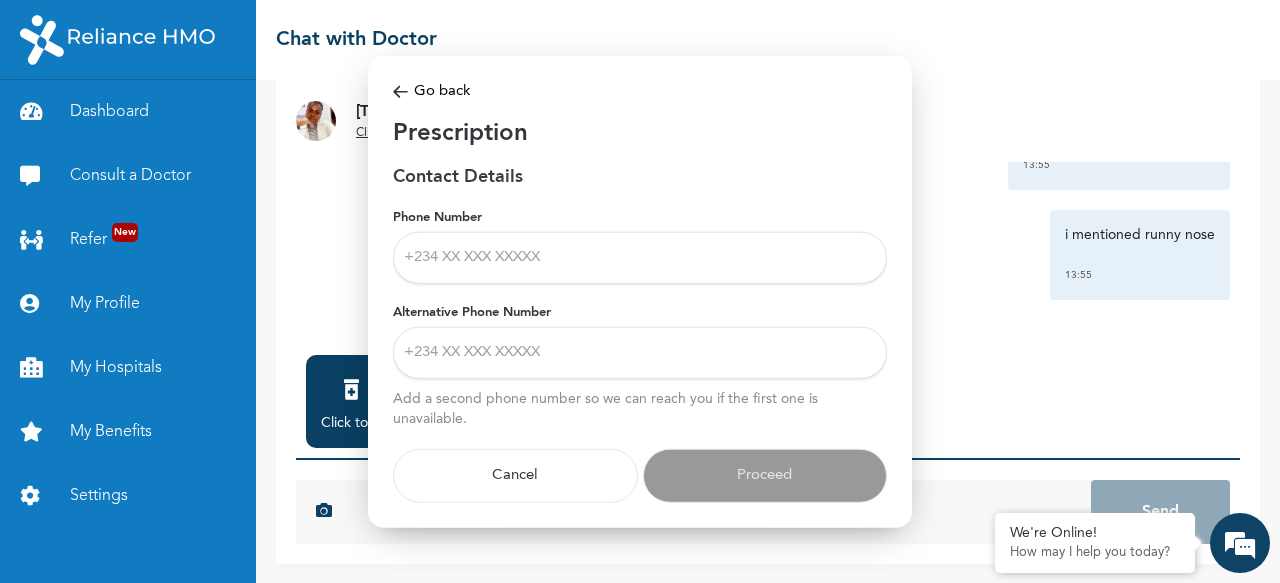 click on "Phone Number" at bounding box center (640, 258) 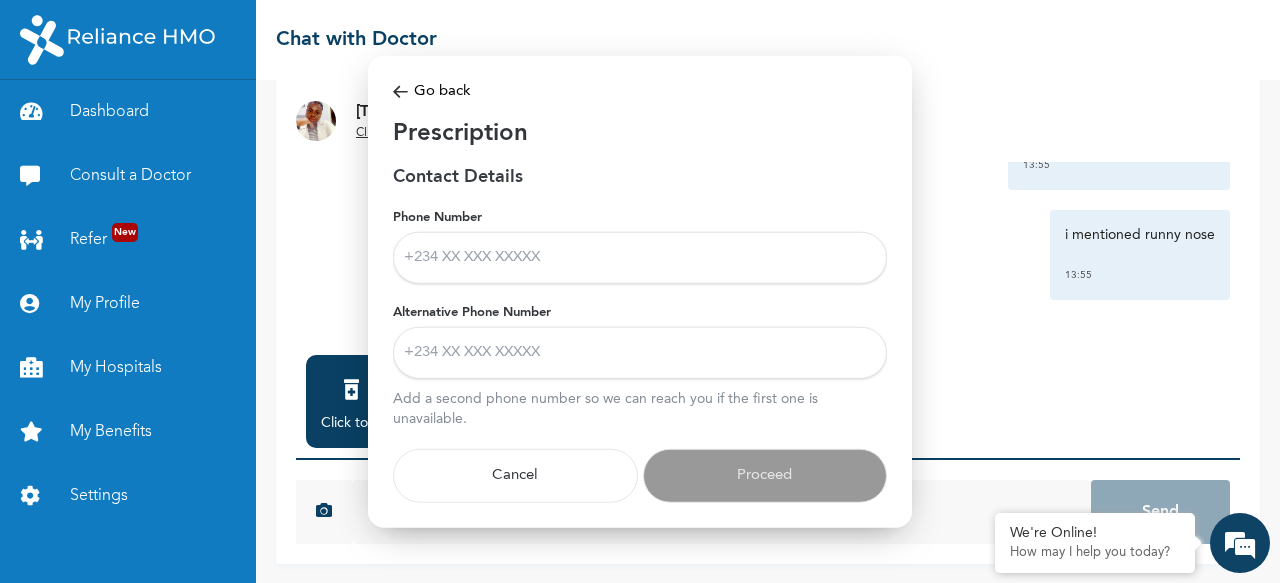 type on "[PHONE]" 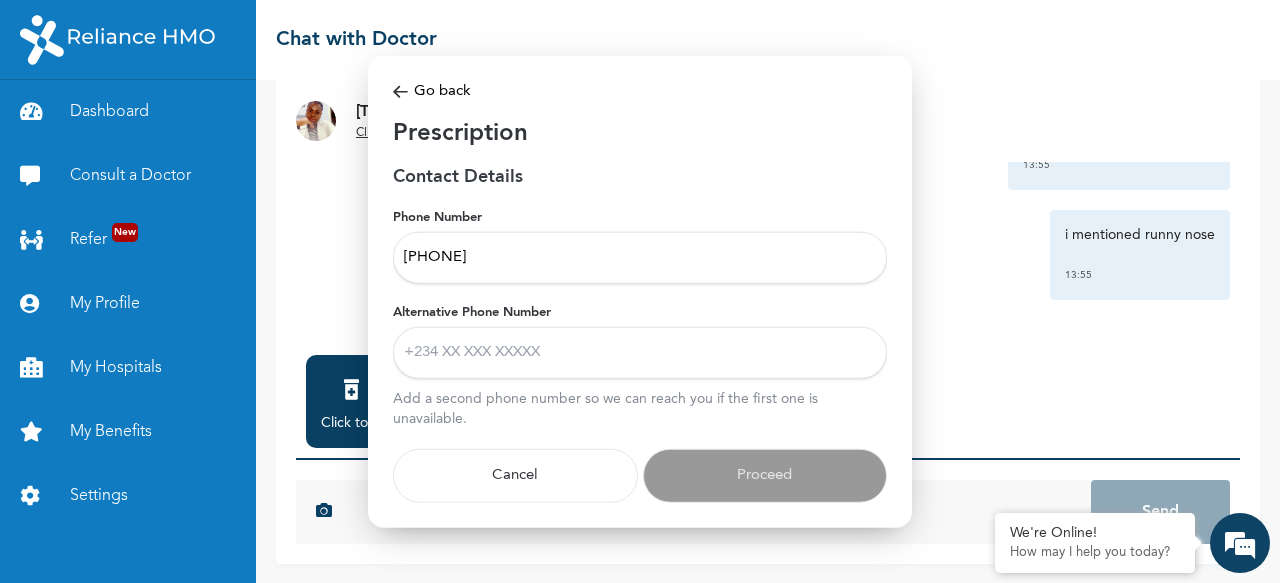 click on "Alternative Phone Number" at bounding box center (640, 353) 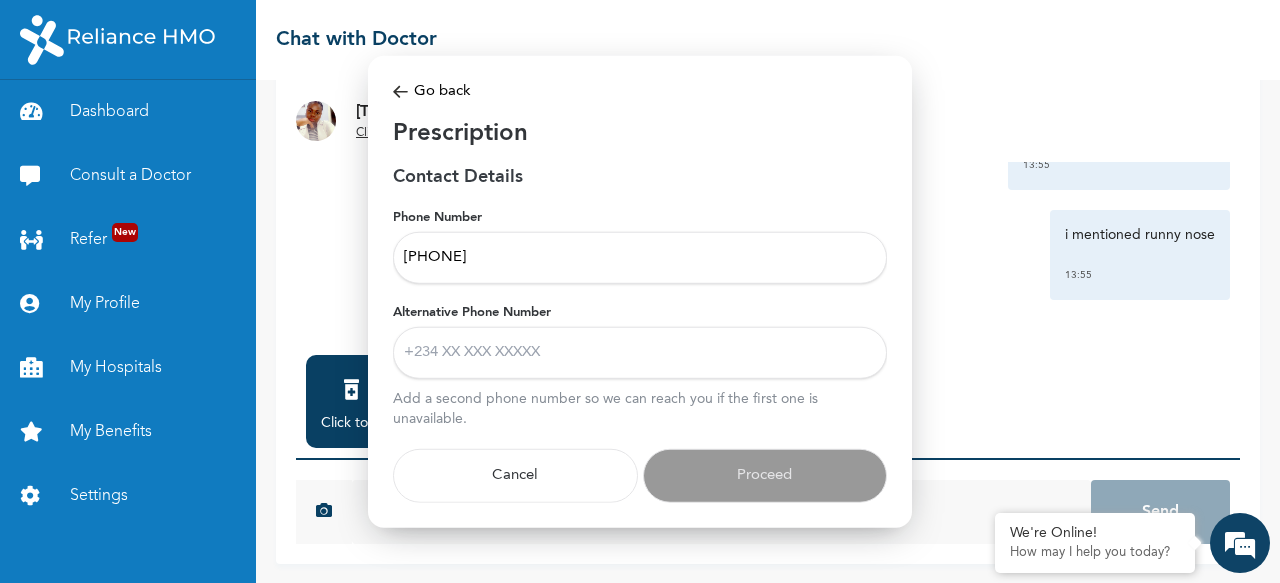 click on "[PHONE]" at bounding box center (640, 258) 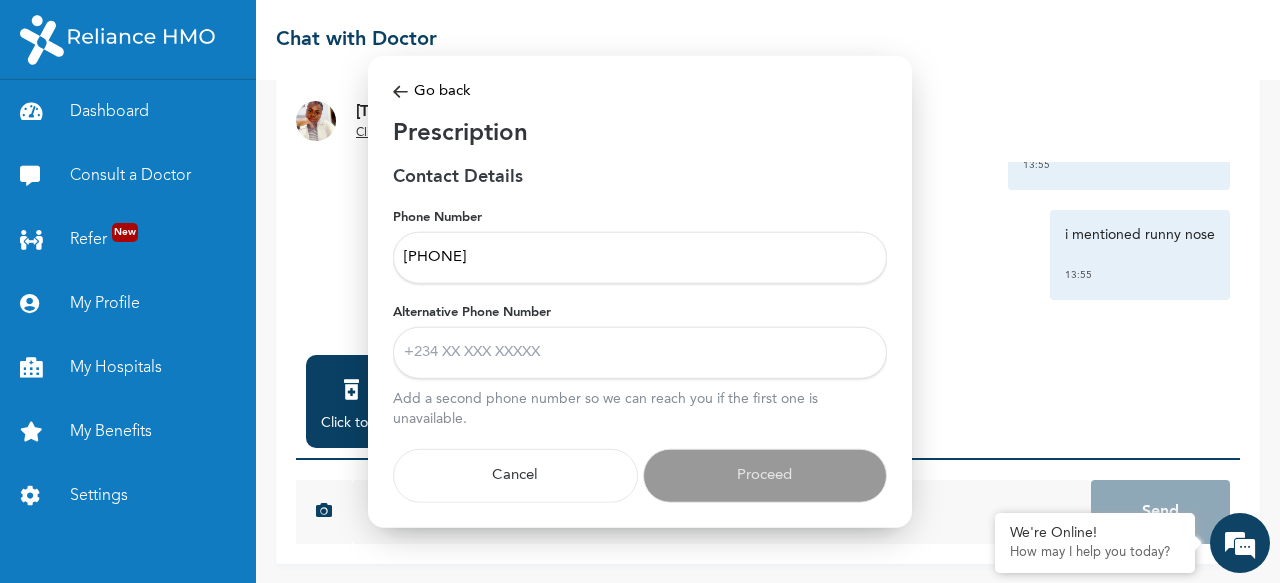 click on "Alternative Phone Number" at bounding box center [640, 353] 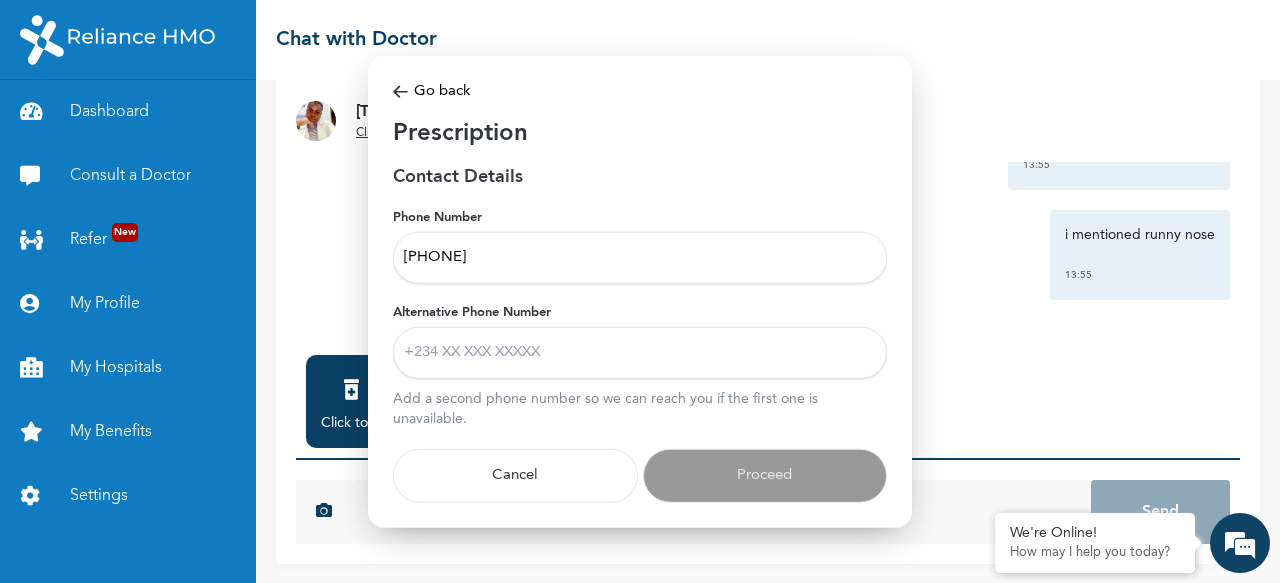 paste on "[PHONE]" 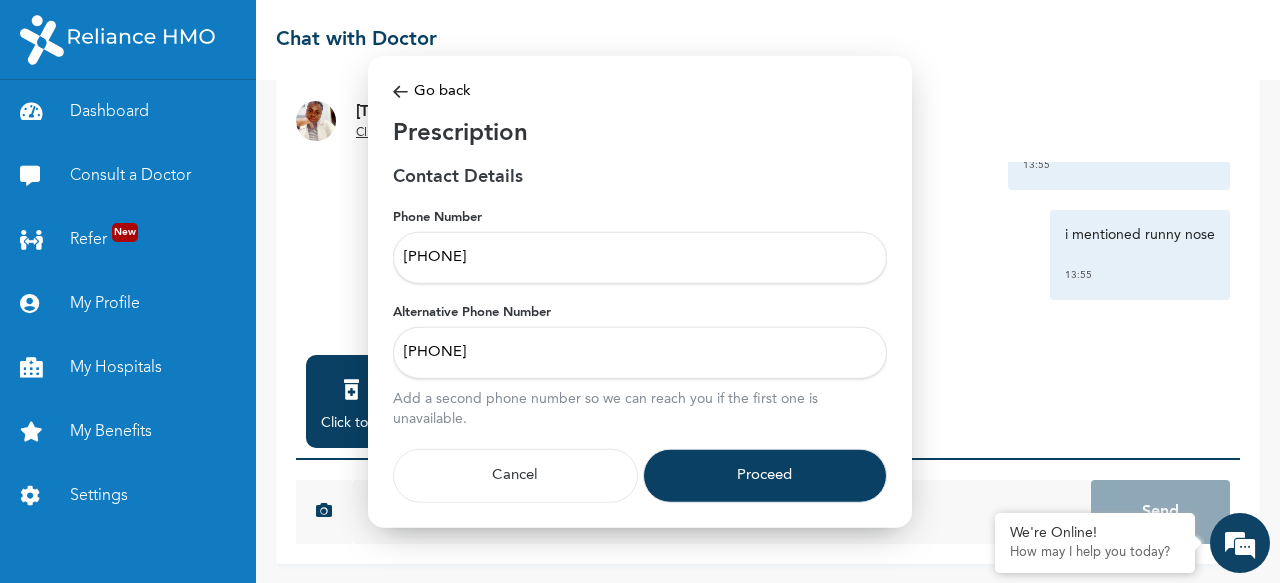 type on "[PHONE]" 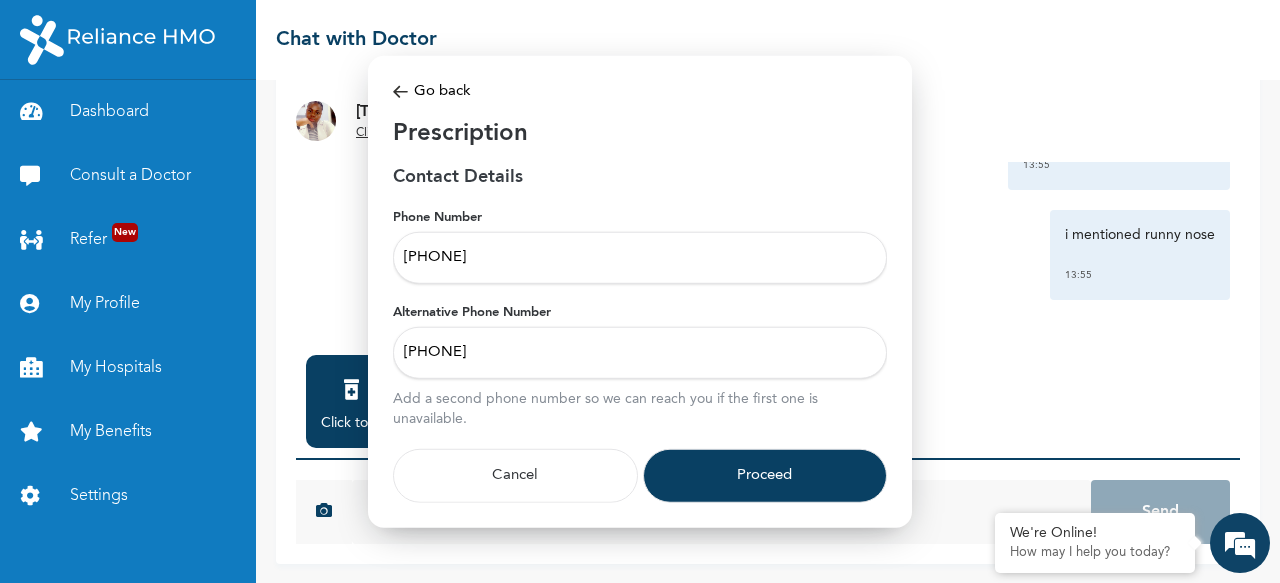 click on "Proceed" at bounding box center (765, 476) 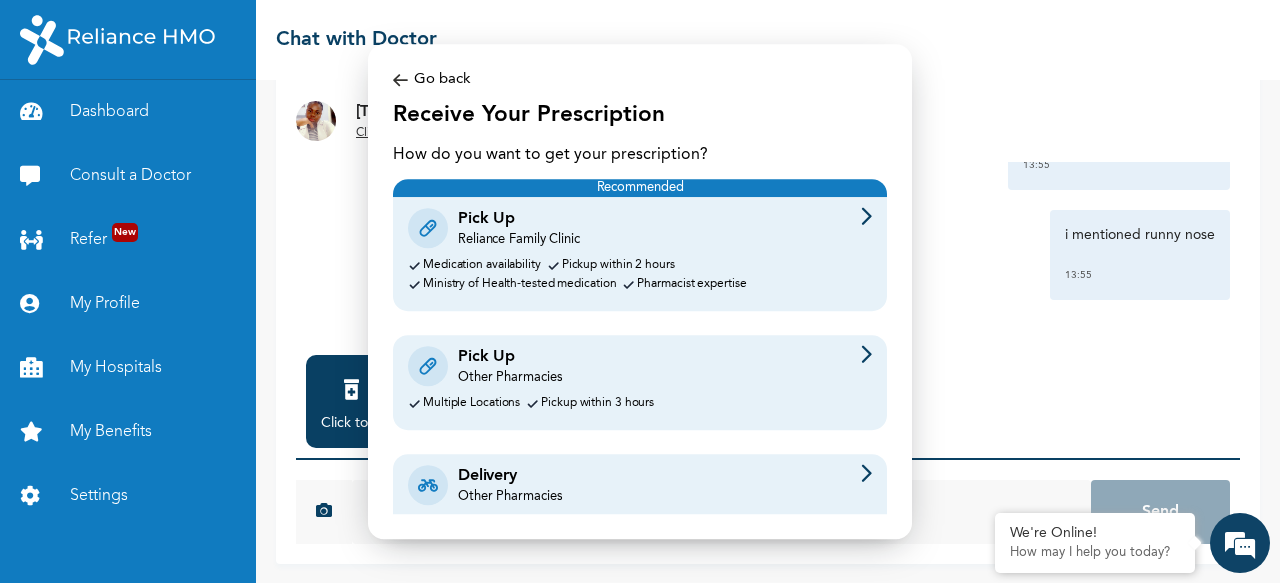 scroll, scrollTop: 84, scrollLeft: 0, axis: vertical 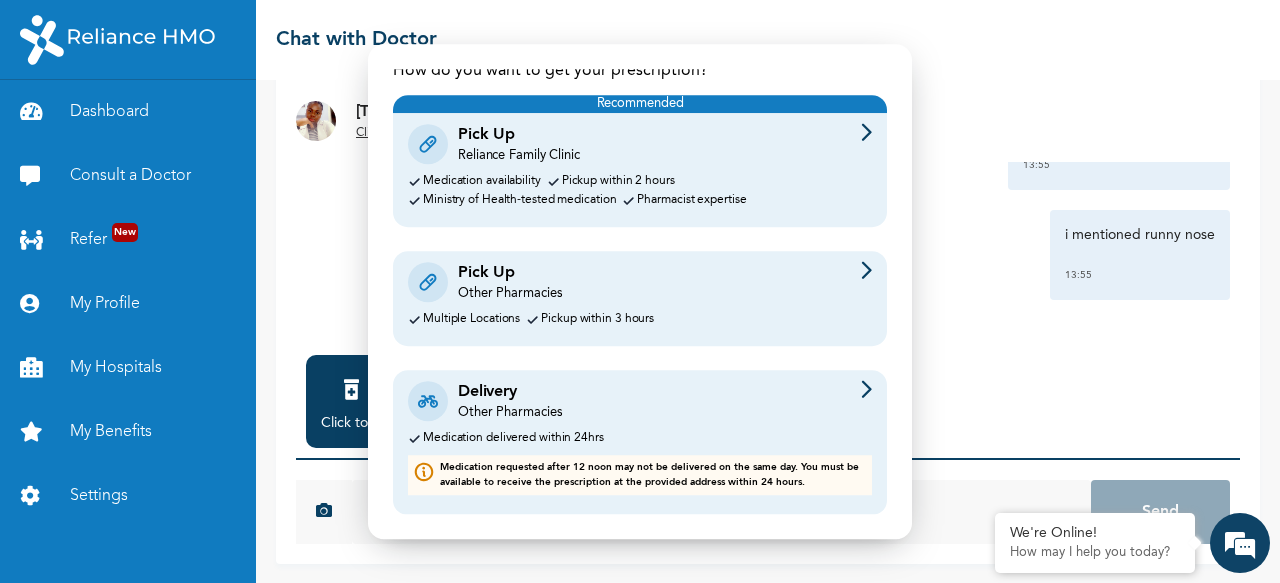 click on "Other Pharmacies" at bounding box center (510, 294) 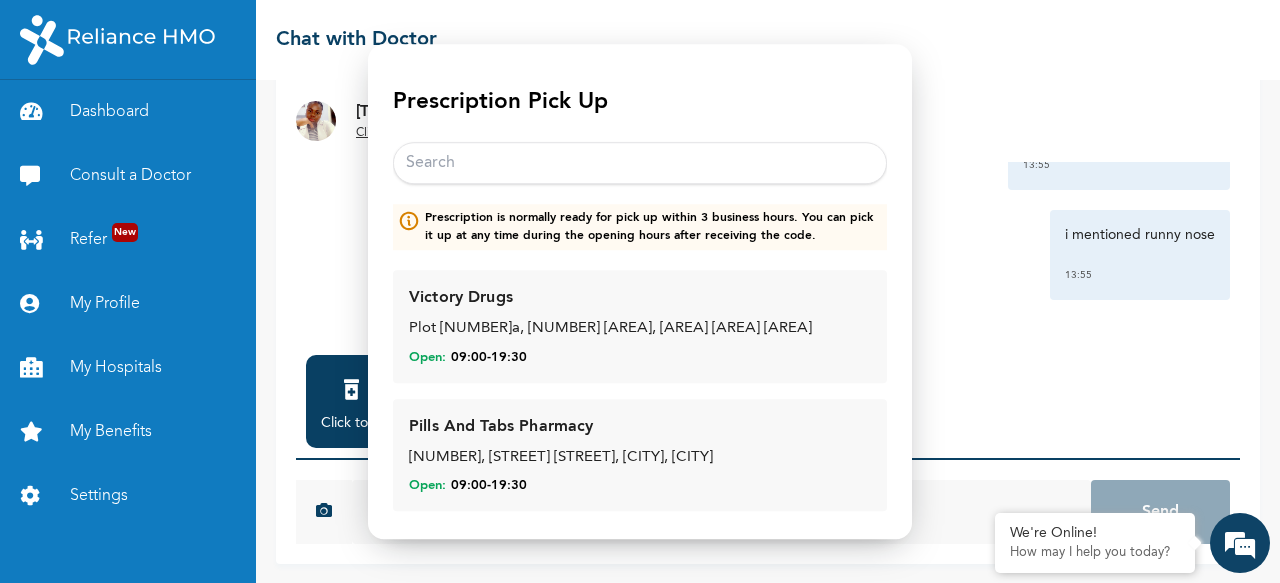 scroll, scrollTop: 0, scrollLeft: 0, axis: both 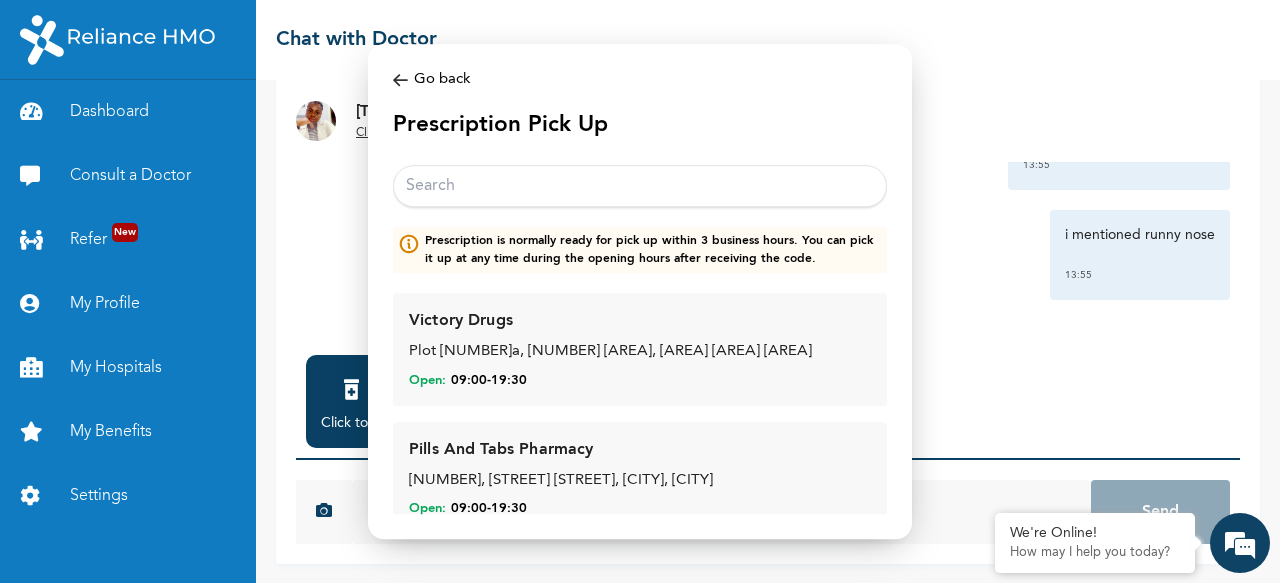 click at bounding box center [640, 186] 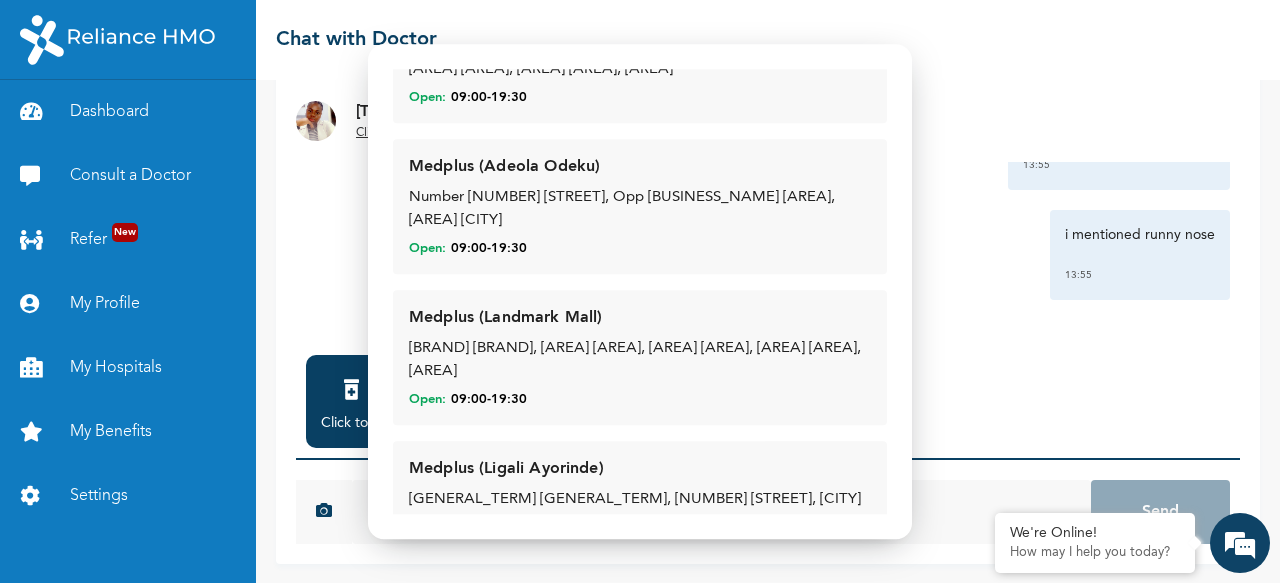 scroll, scrollTop: 1190, scrollLeft: 0, axis: vertical 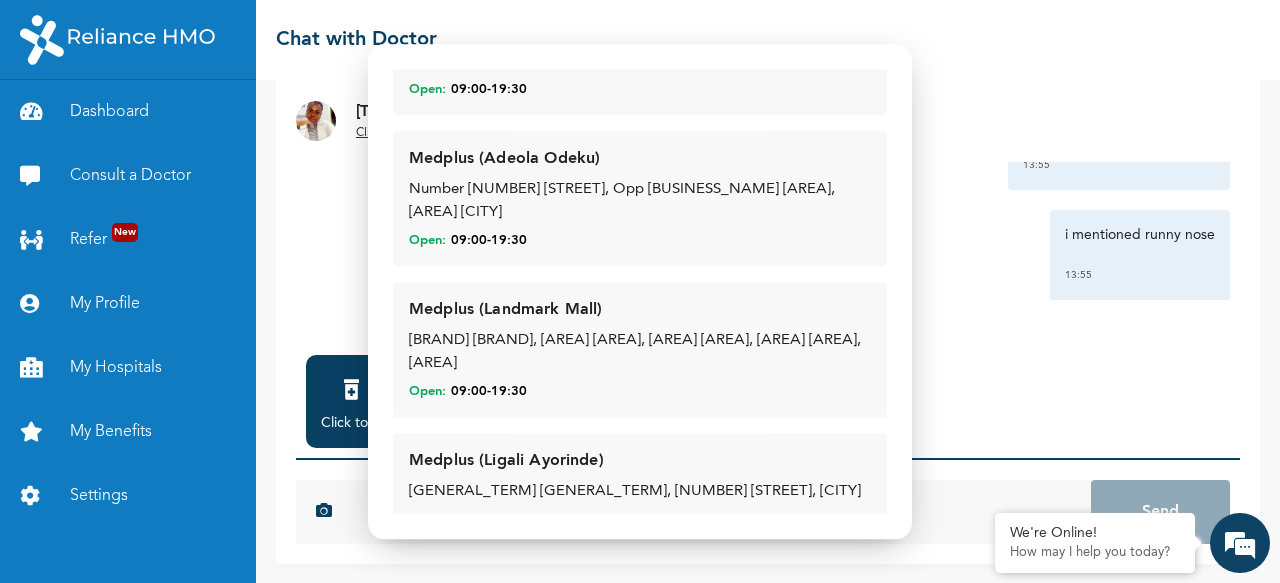 type on "victoria island" 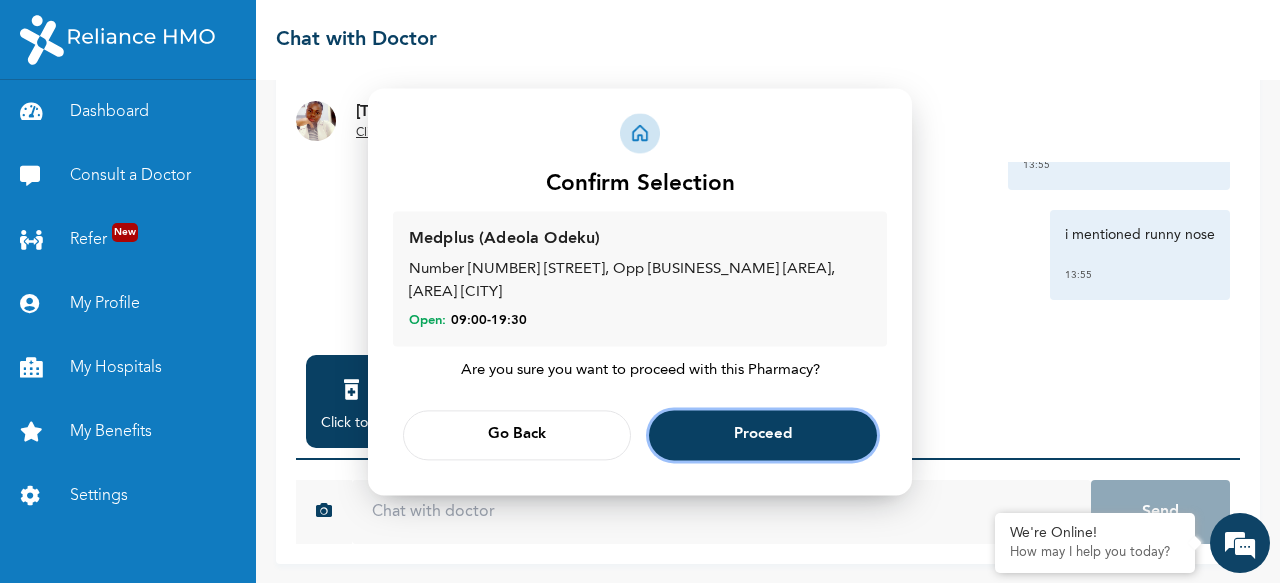 click on "Proceed" at bounding box center [763, 435] 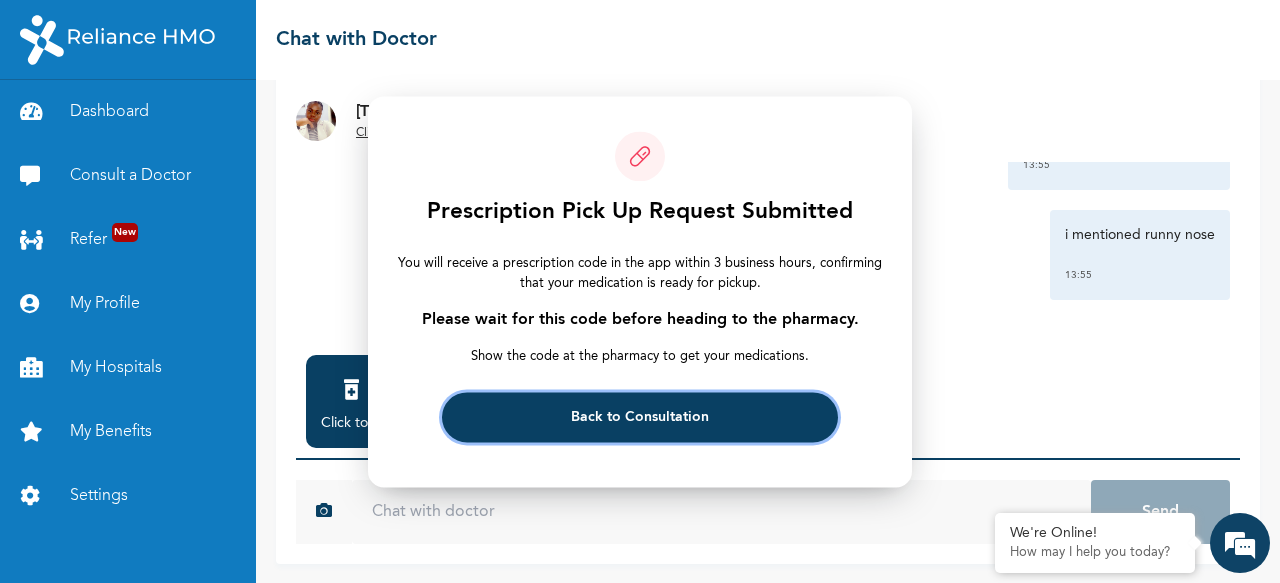 click on "Back to Consultation" at bounding box center (640, 417) 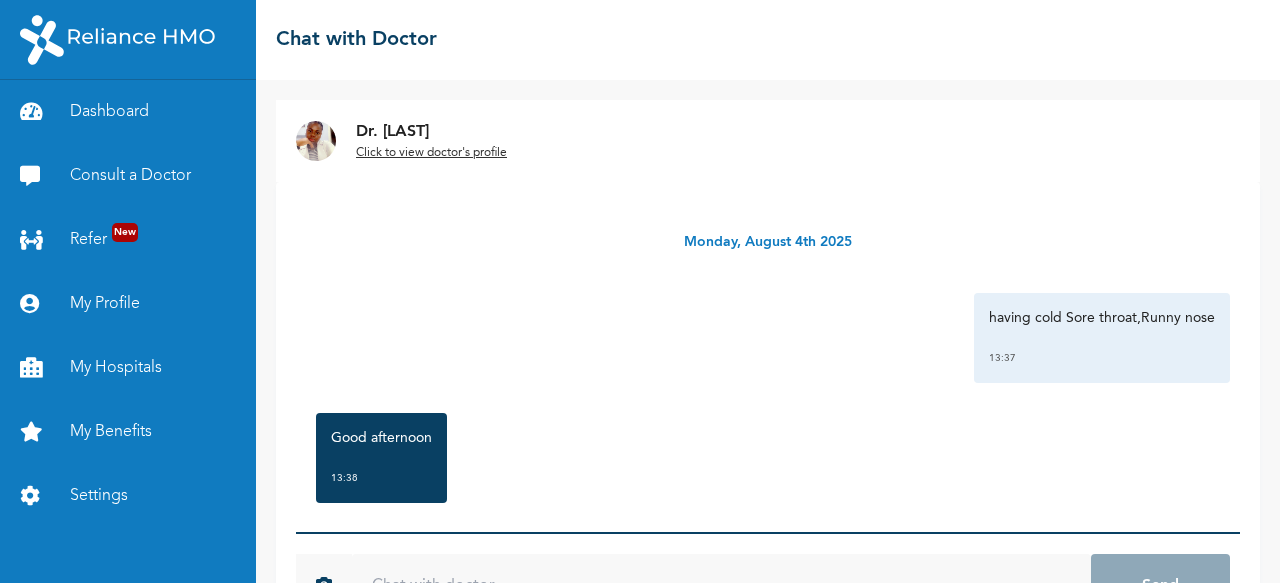 scroll, scrollTop: 0, scrollLeft: 0, axis: both 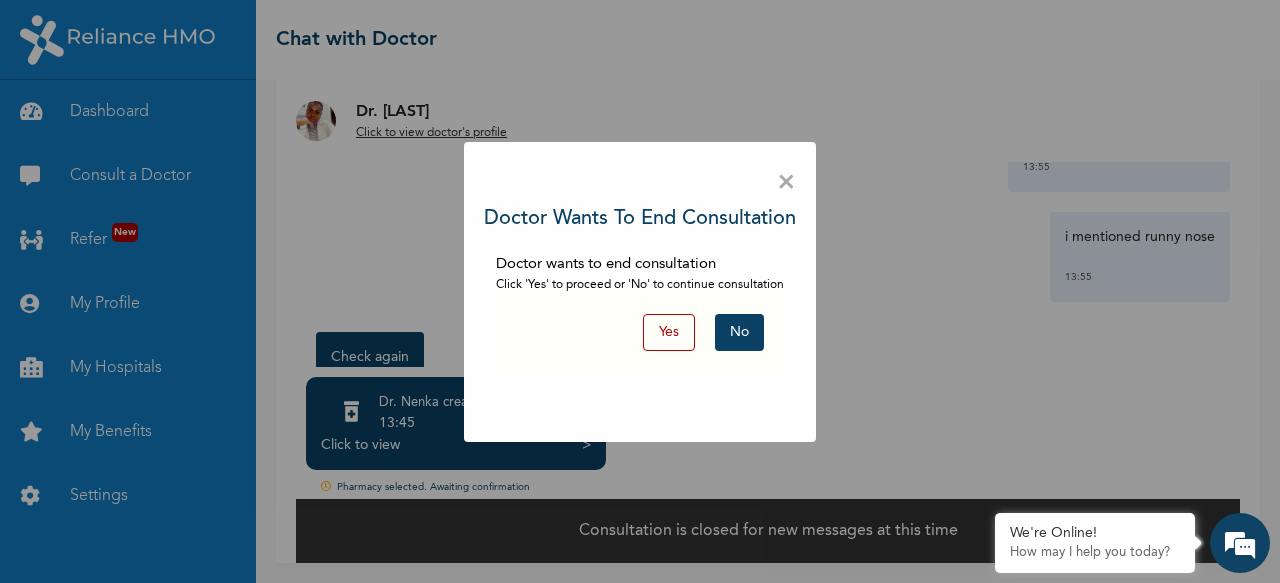 click on "Yes" at bounding box center (669, 332) 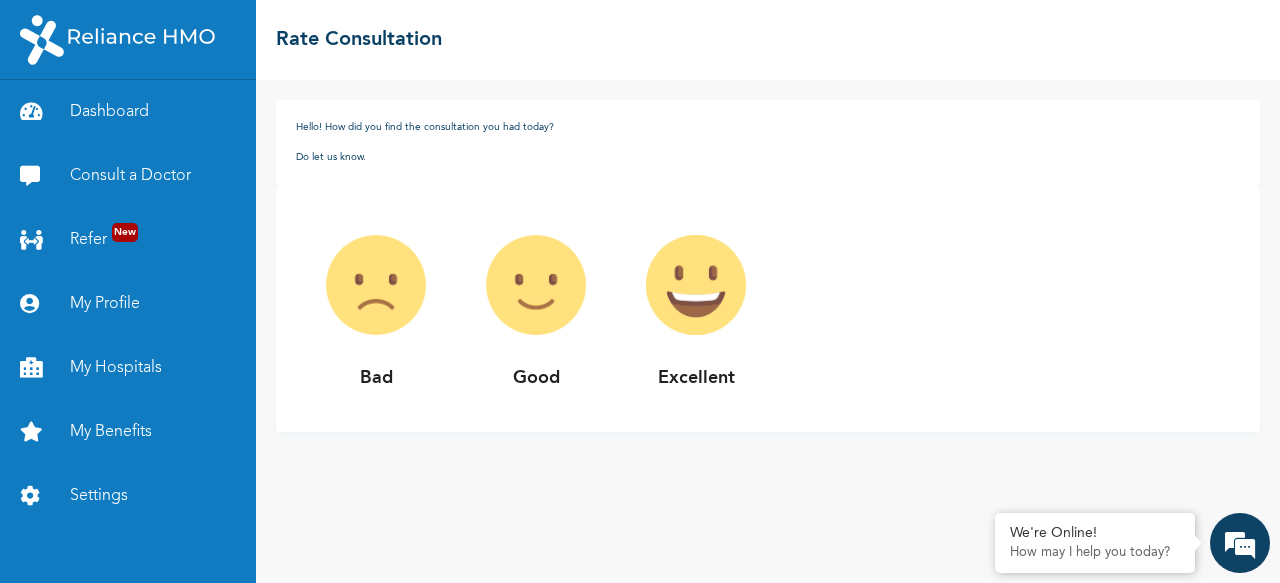 click at bounding box center [536, 285] 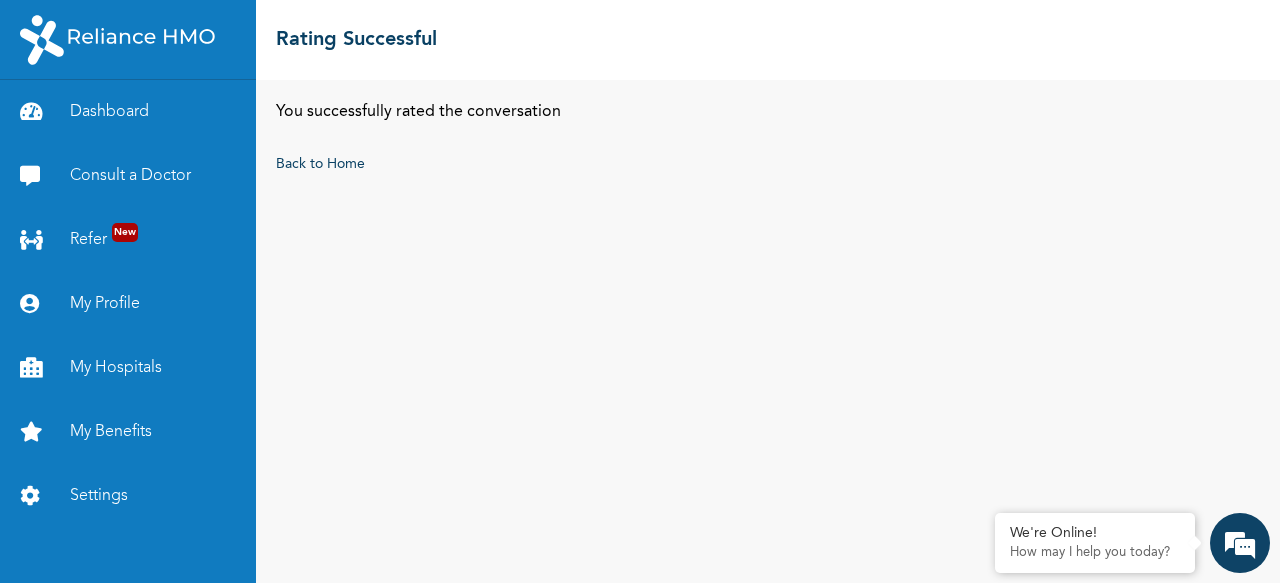 click on "Consult a Doctor" at bounding box center (128, 176) 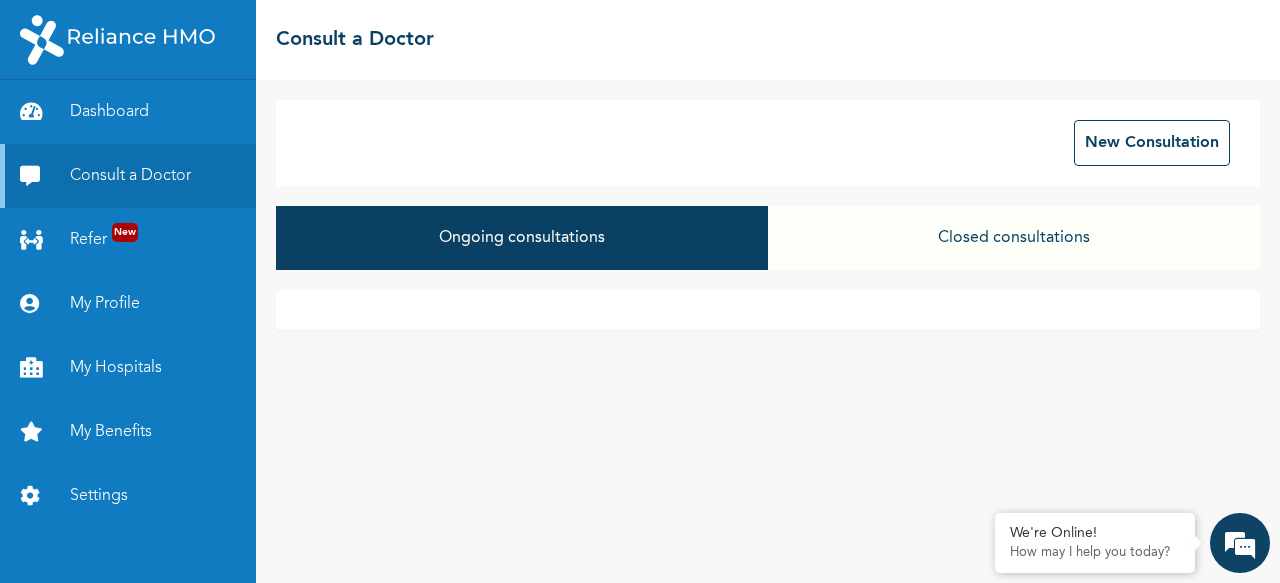 click on "Closed consultations" at bounding box center (1014, 238) 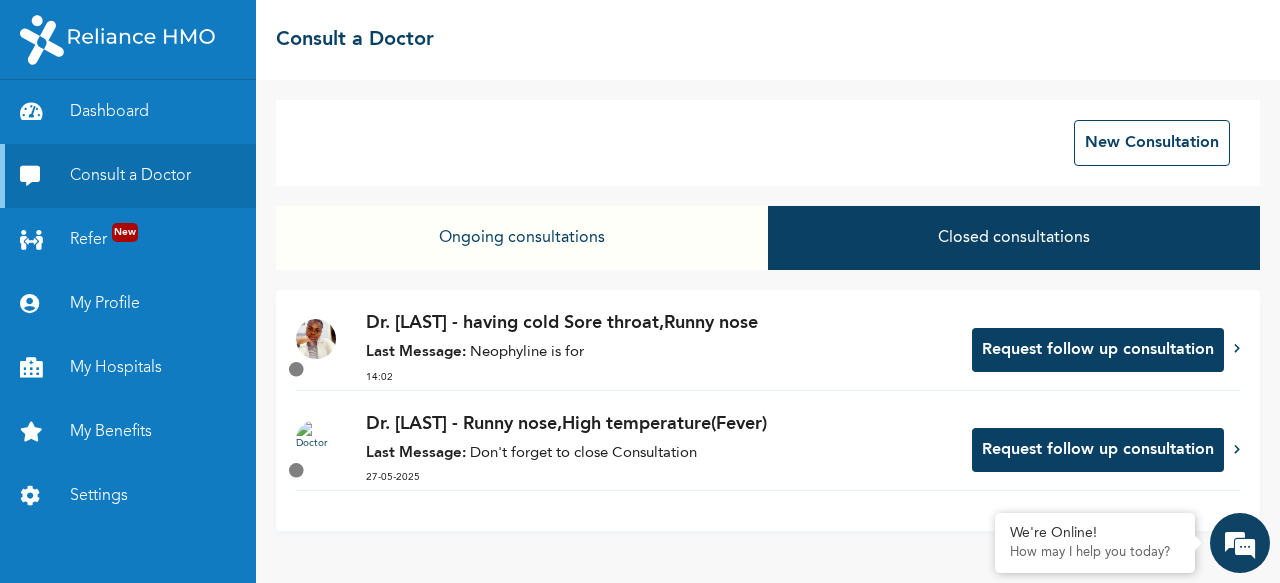 click on "14:02" at bounding box center (659, 377) 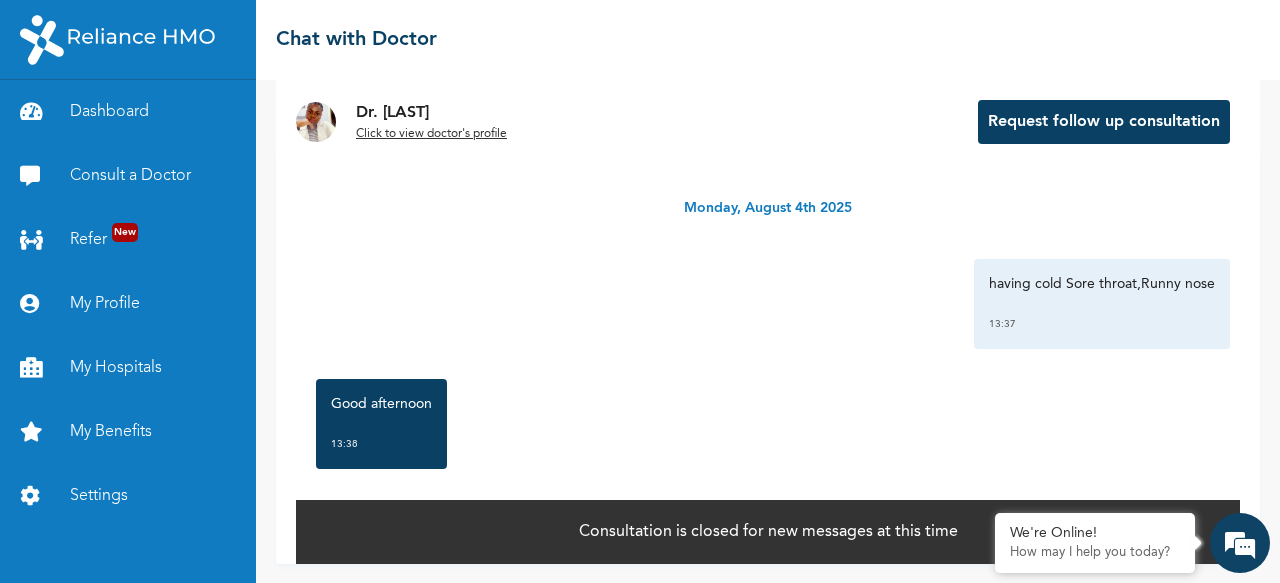 scroll, scrollTop: 104, scrollLeft: 0, axis: vertical 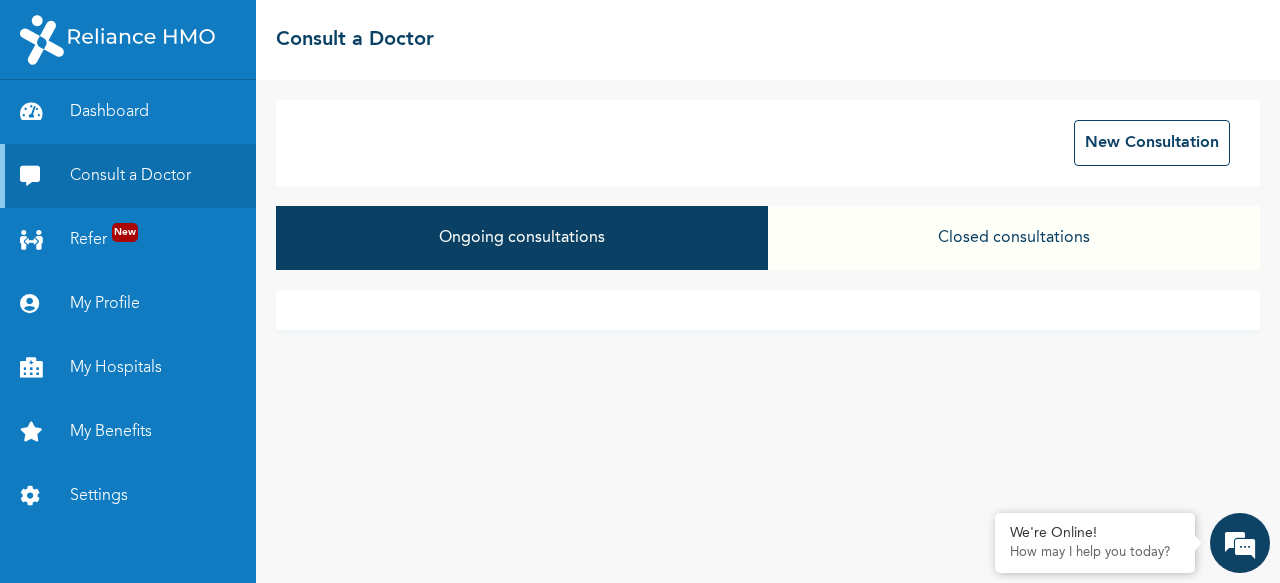 click on "Dashboard" at bounding box center [128, 112] 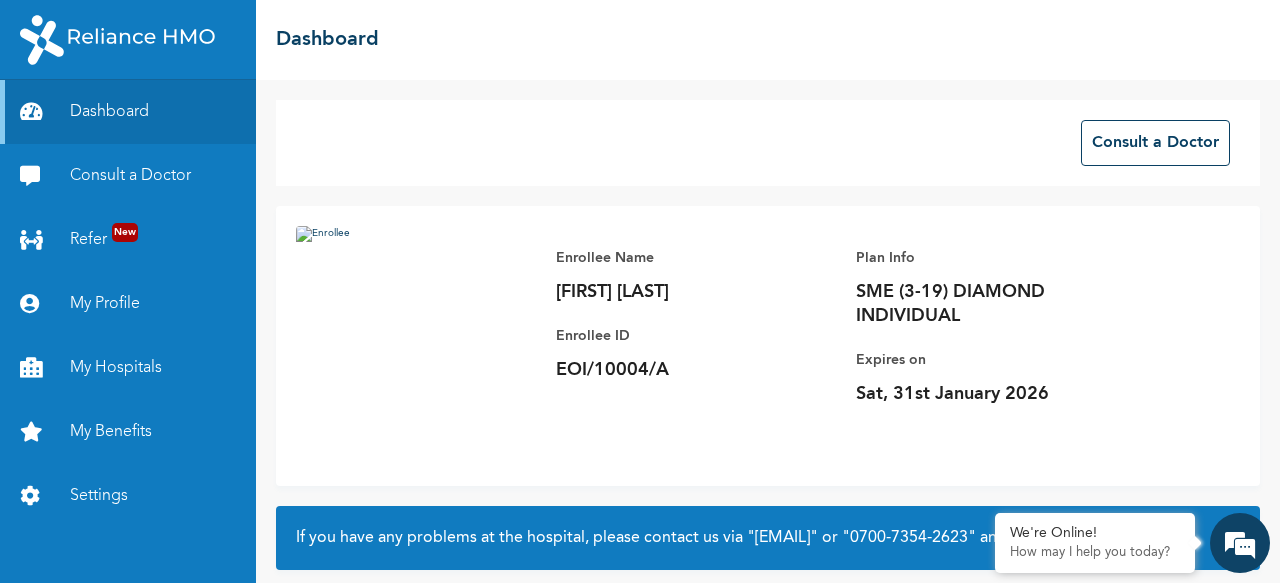 scroll, scrollTop: 191, scrollLeft: 0, axis: vertical 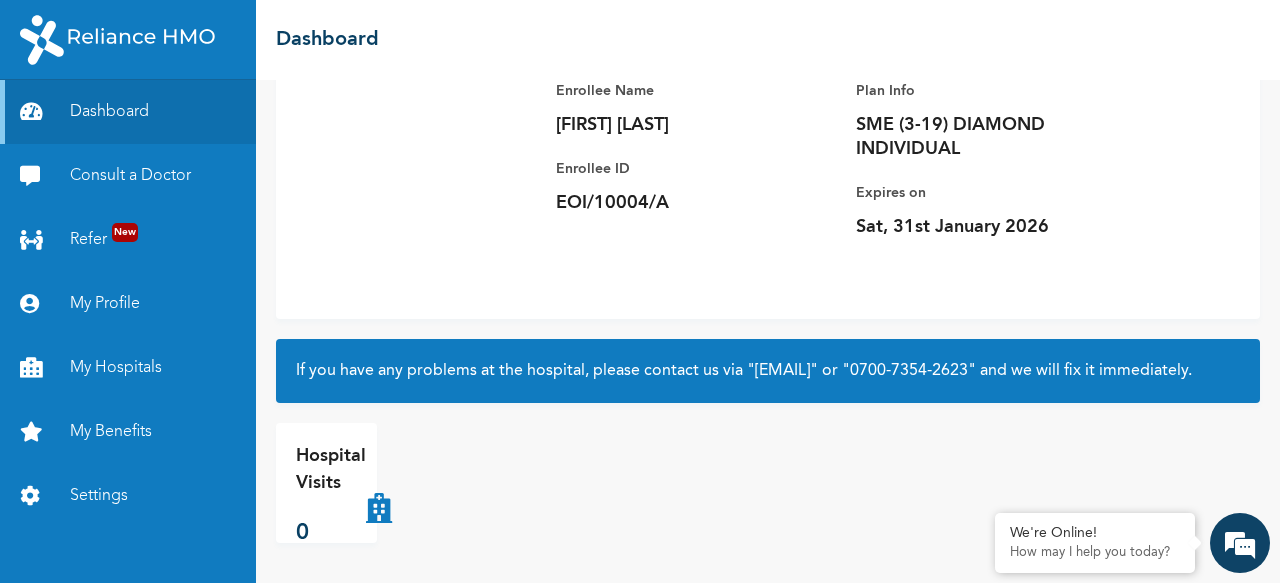 click on "0" at bounding box center [331, 533] 